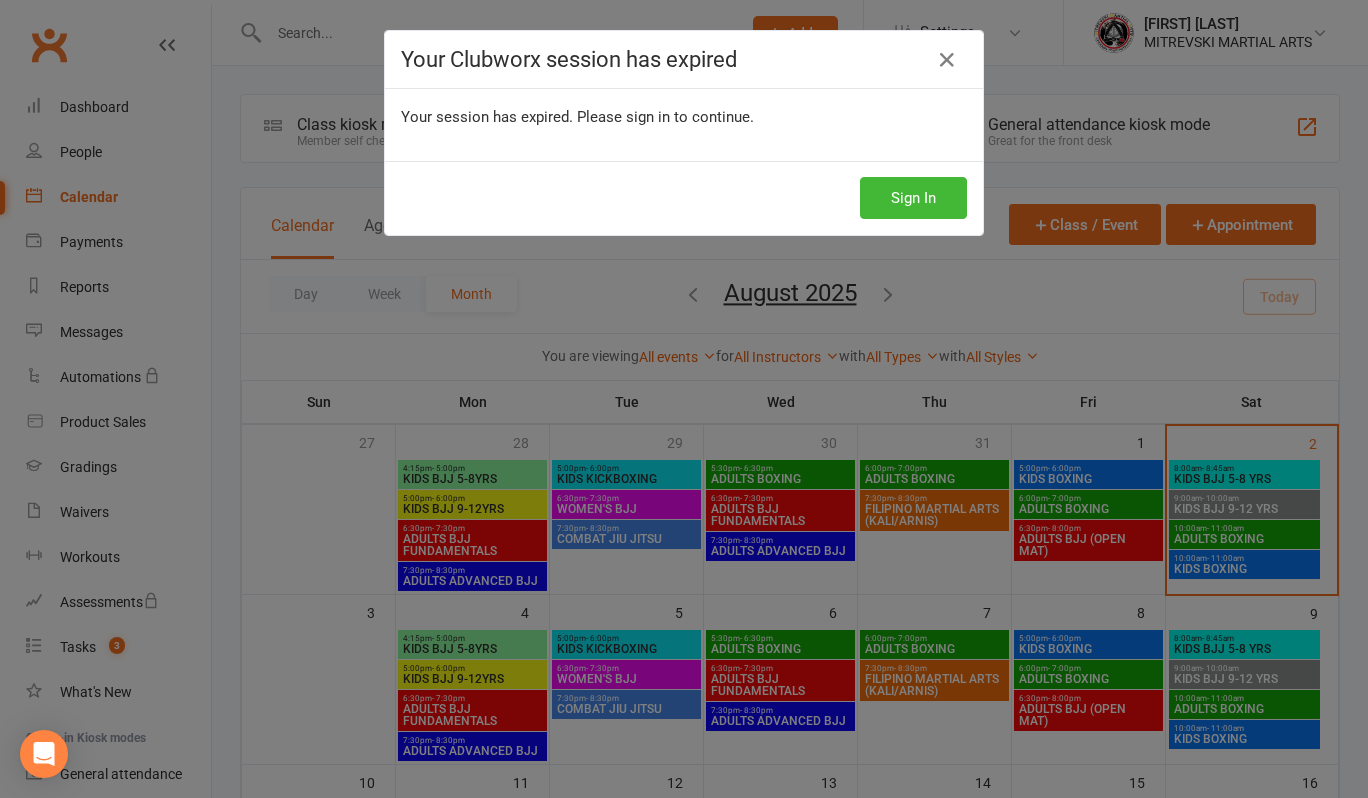 scroll, scrollTop: 0, scrollLeft: 0, axis: both 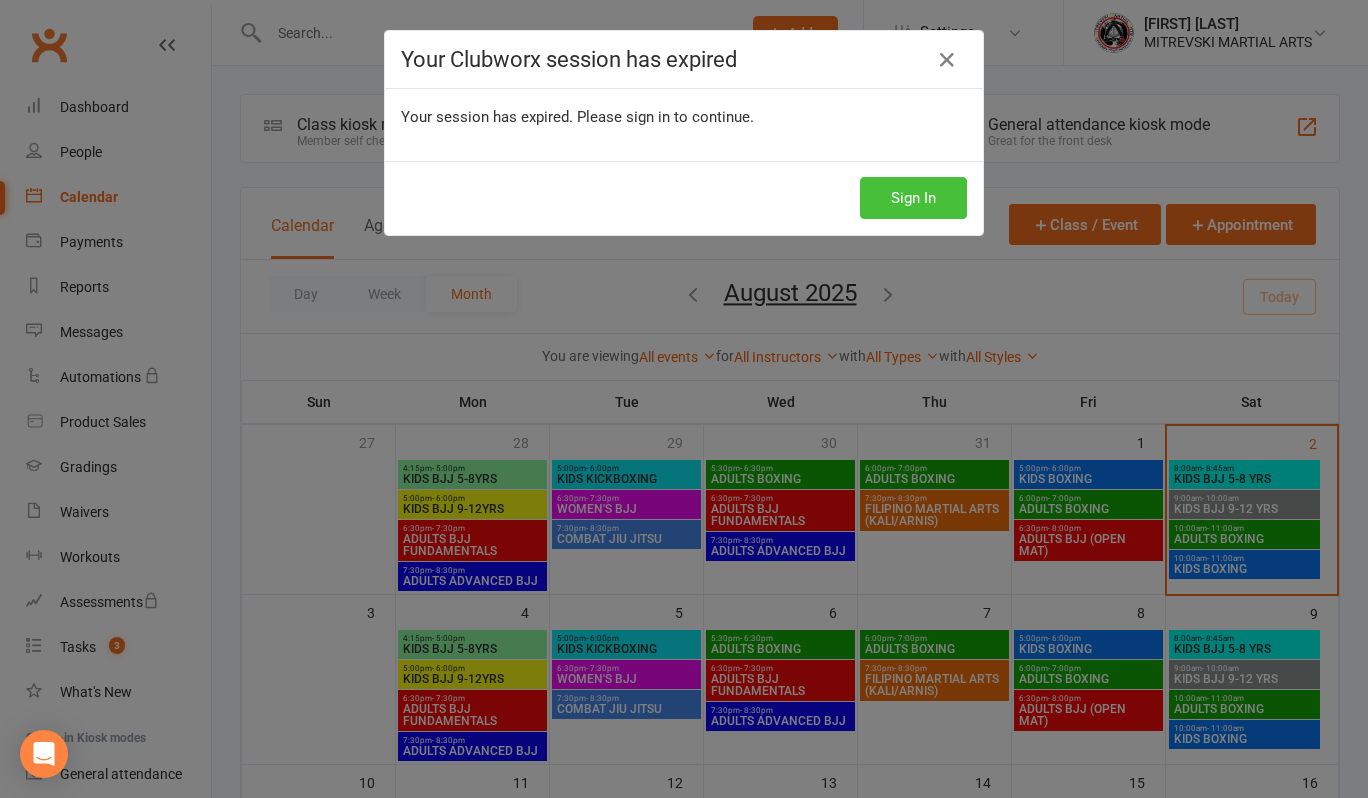 click on "Sign In" at bounding box center [913, 198] 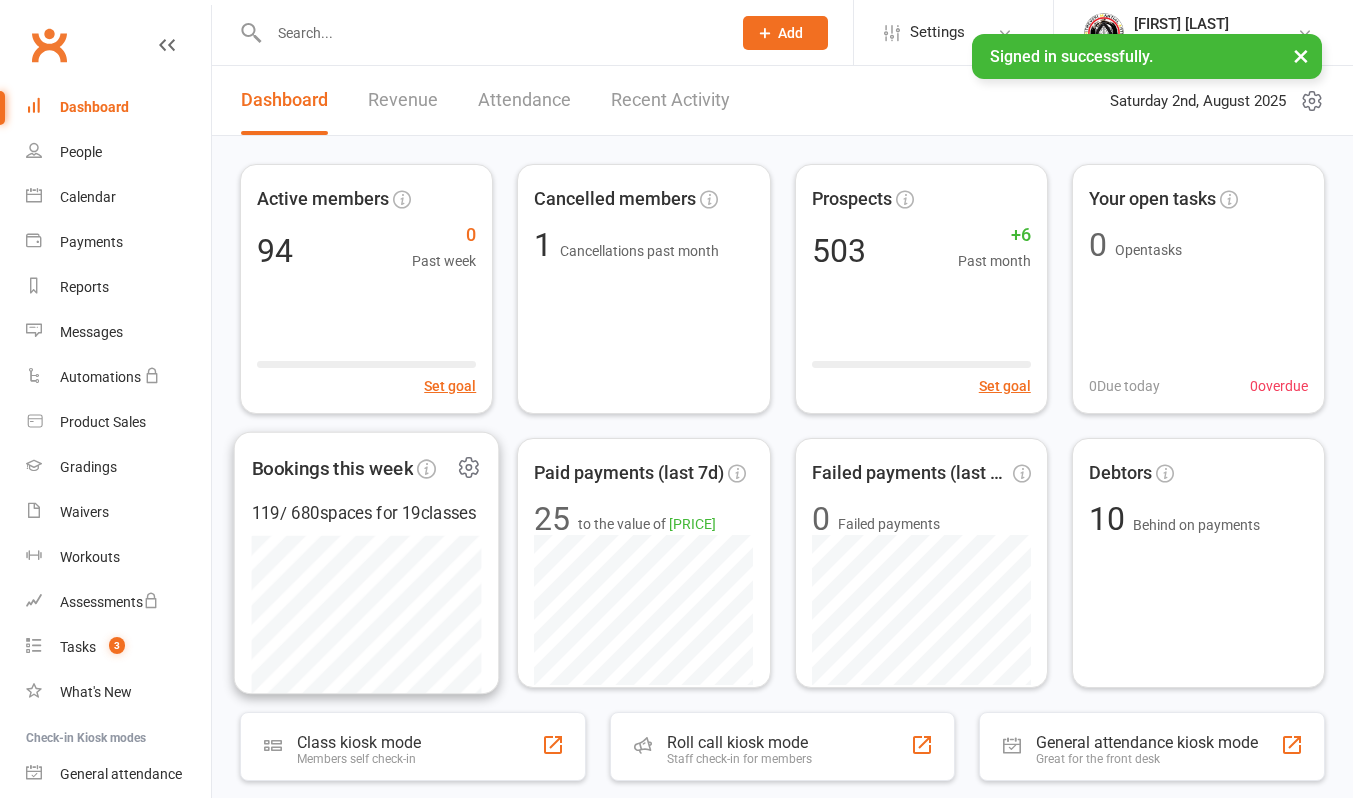 scroll, scrollTop: 0, scrollLeft: 0, axis: both 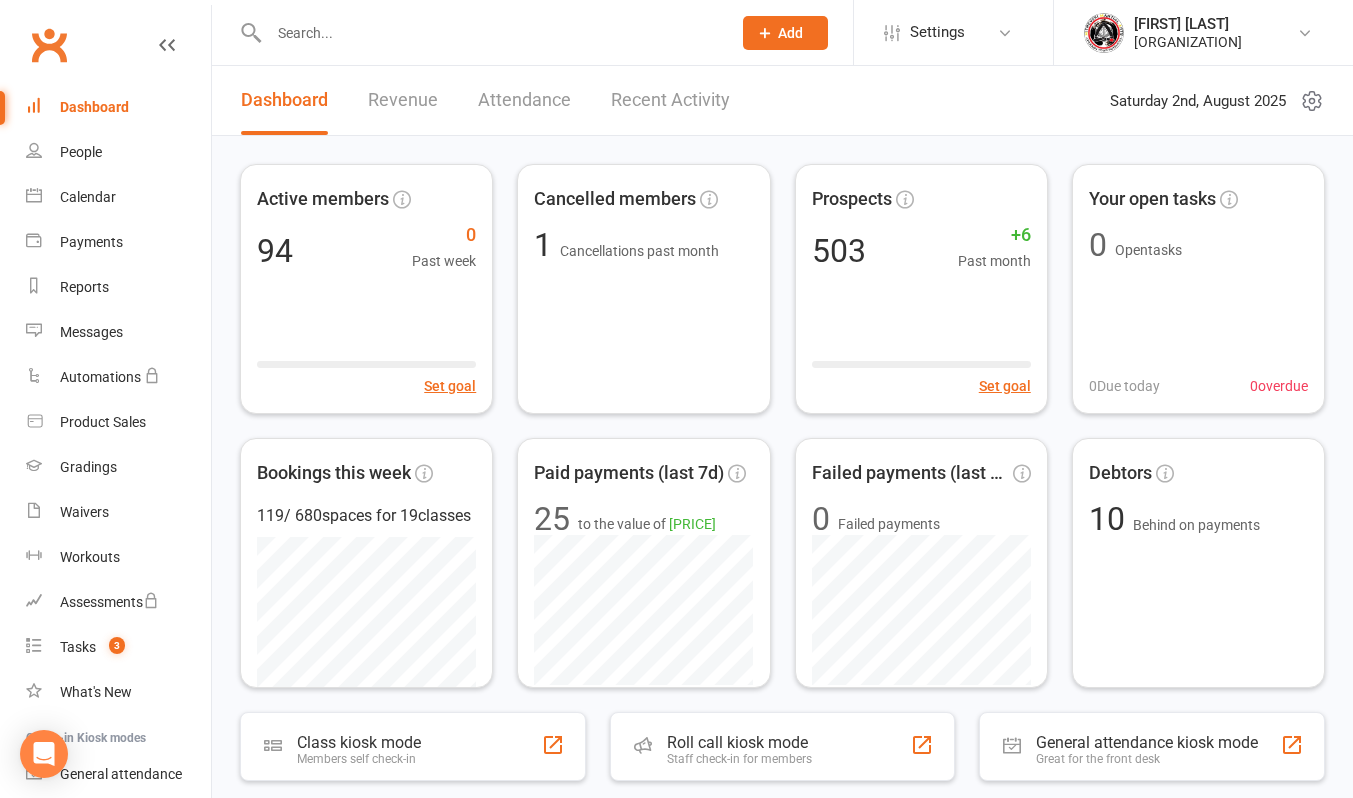 click on "Add" 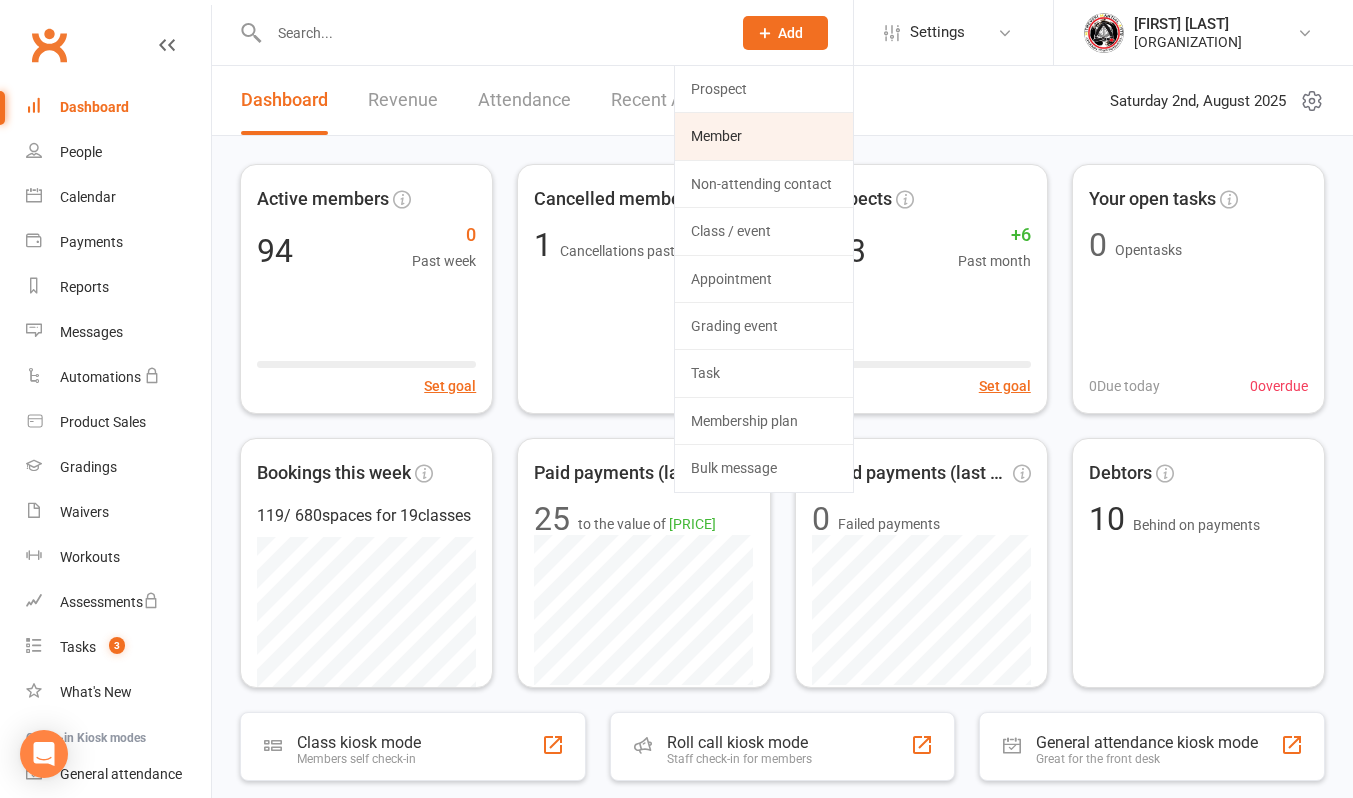 click on "Member" 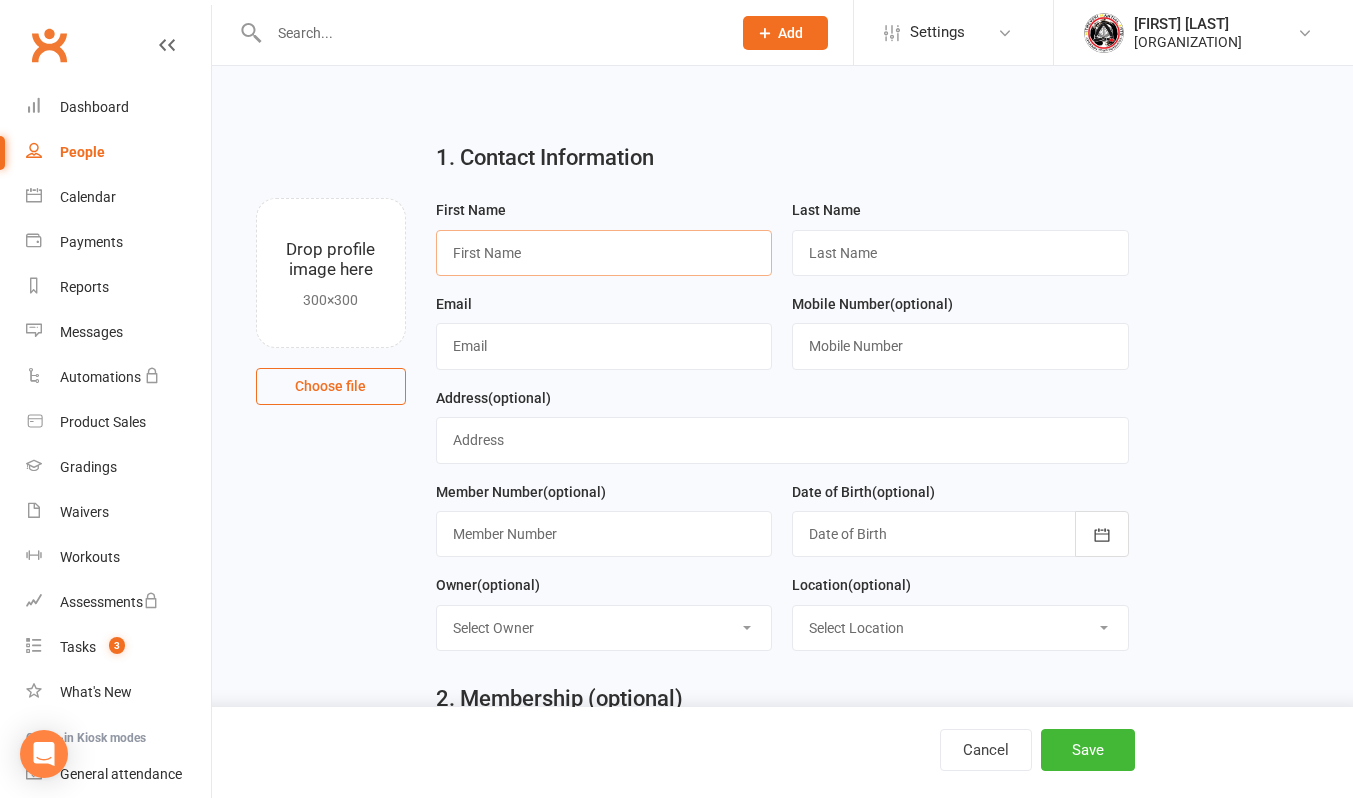 click at bounding box center [604, 253] 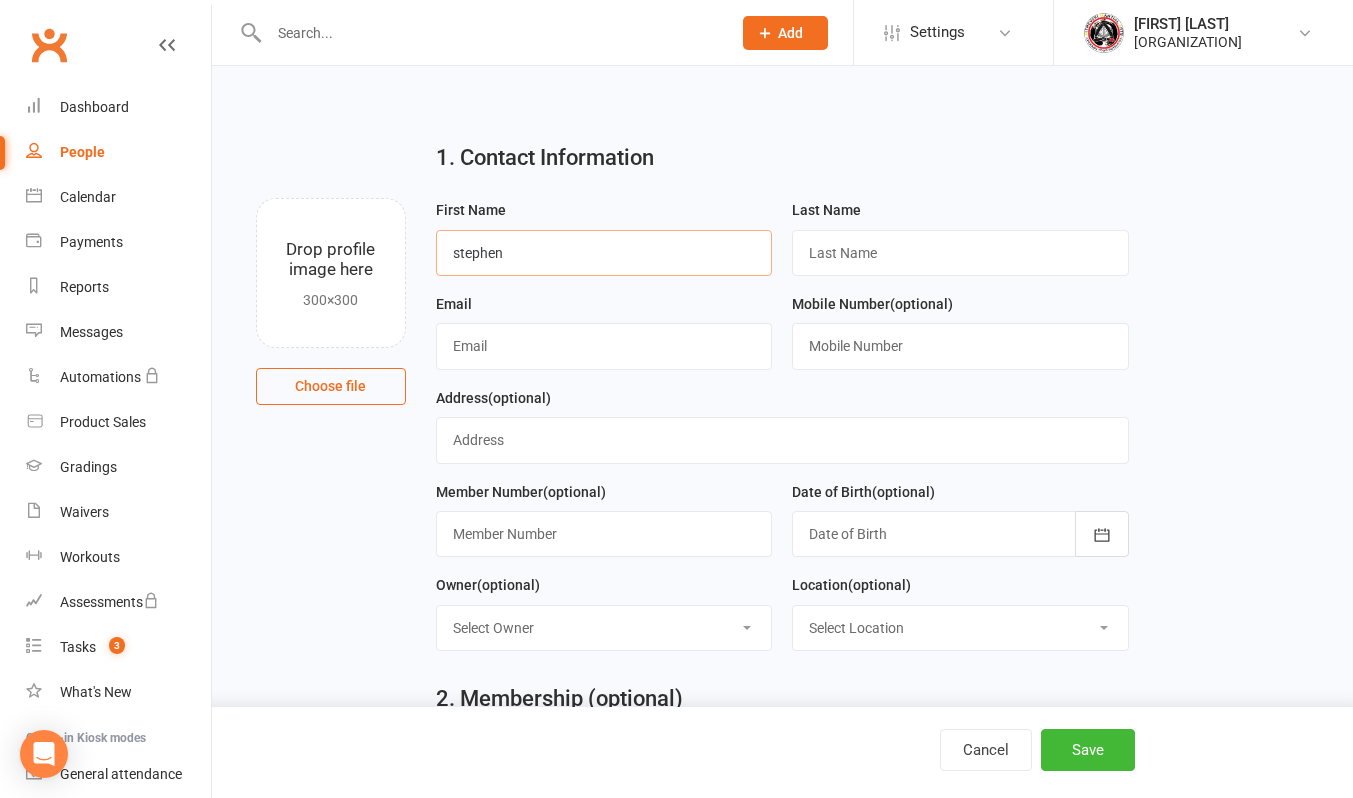 type on "stephen" 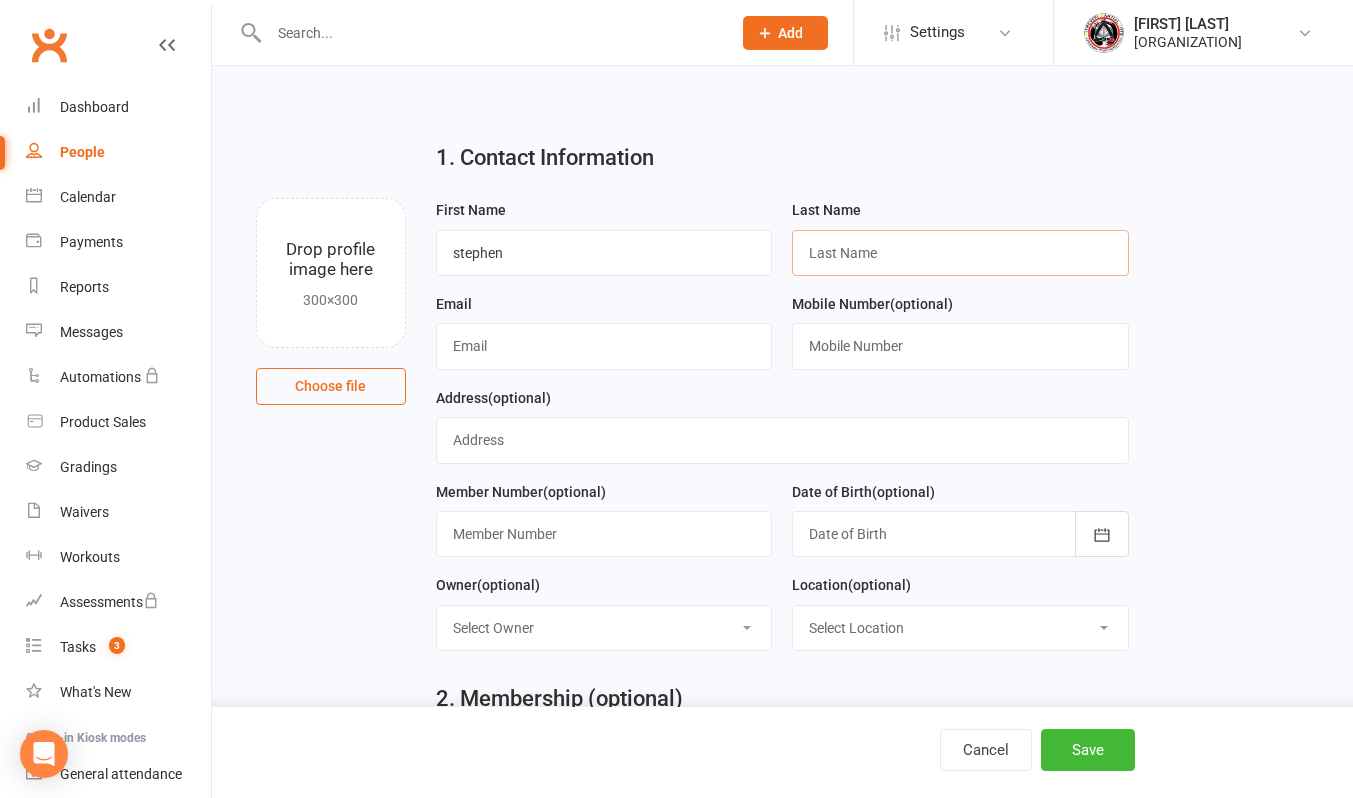 click at bounding box center (960, 253) 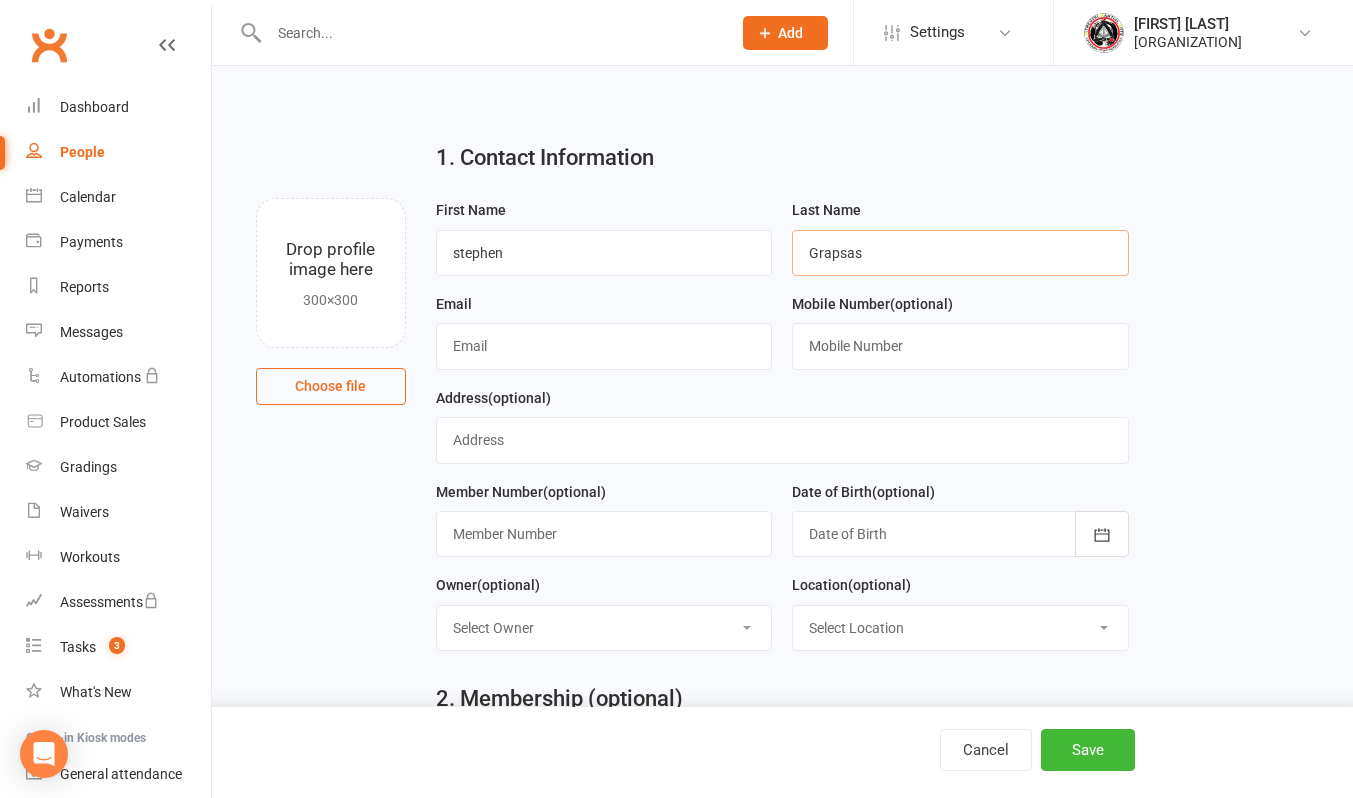 type on "Grapsas" 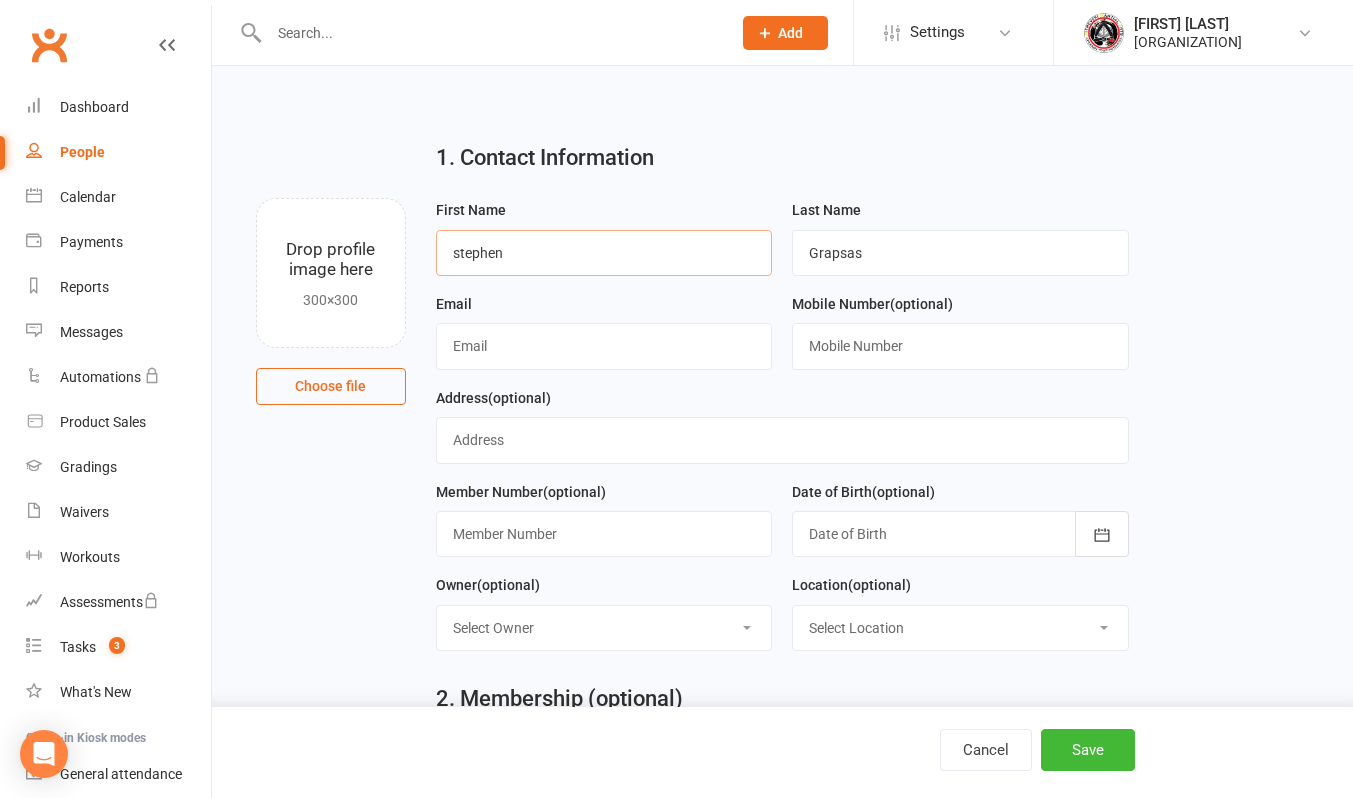 click on "stephen" at bounding box center [604, 253] 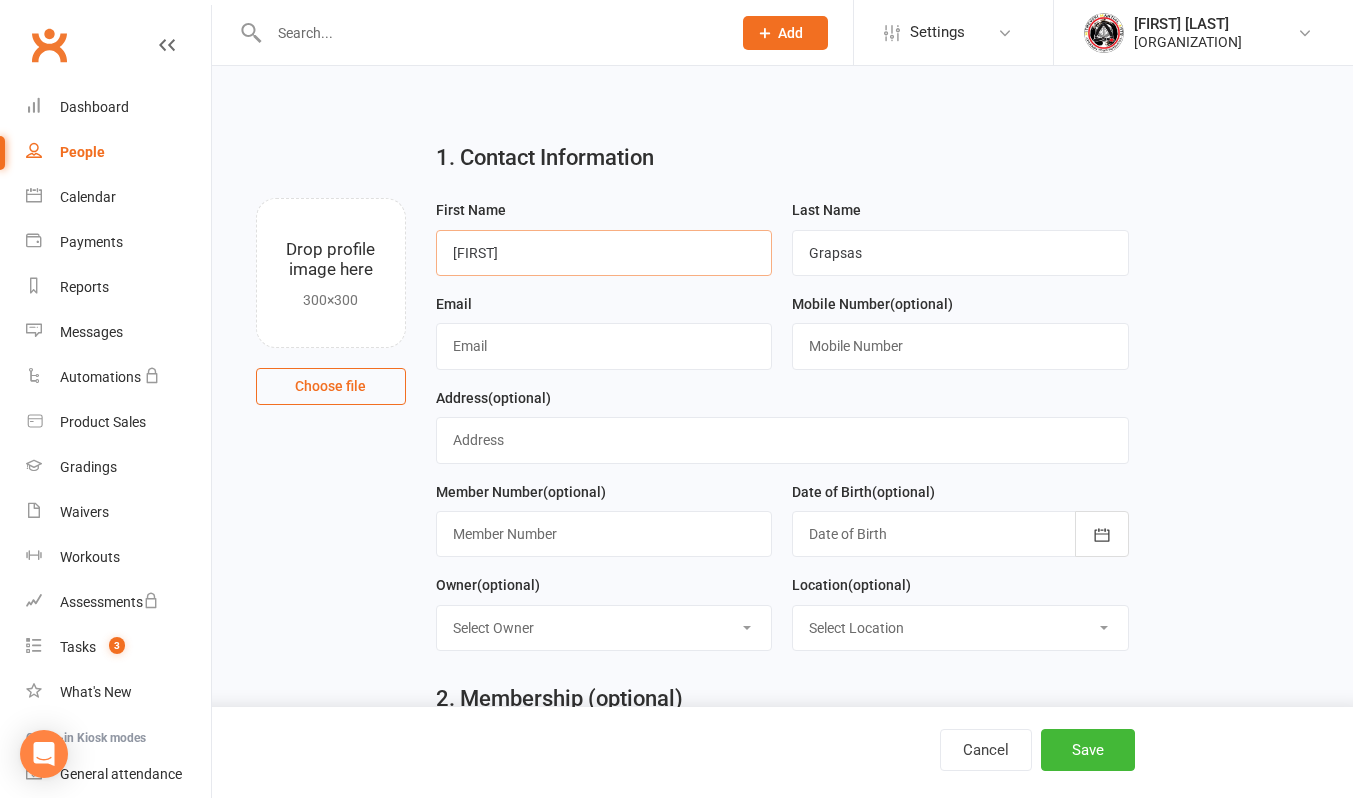 type on "[FIRST]" 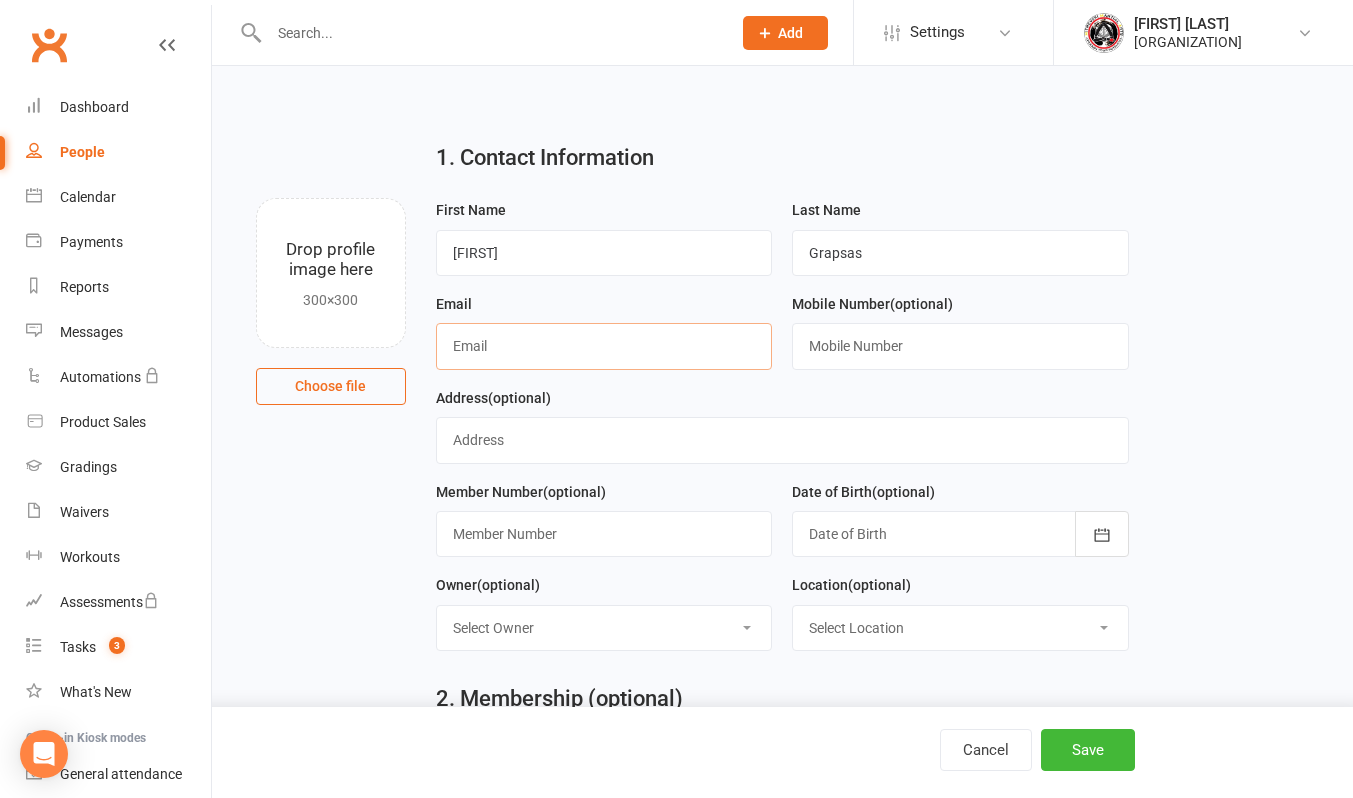 click at bounding box center (604, 346) 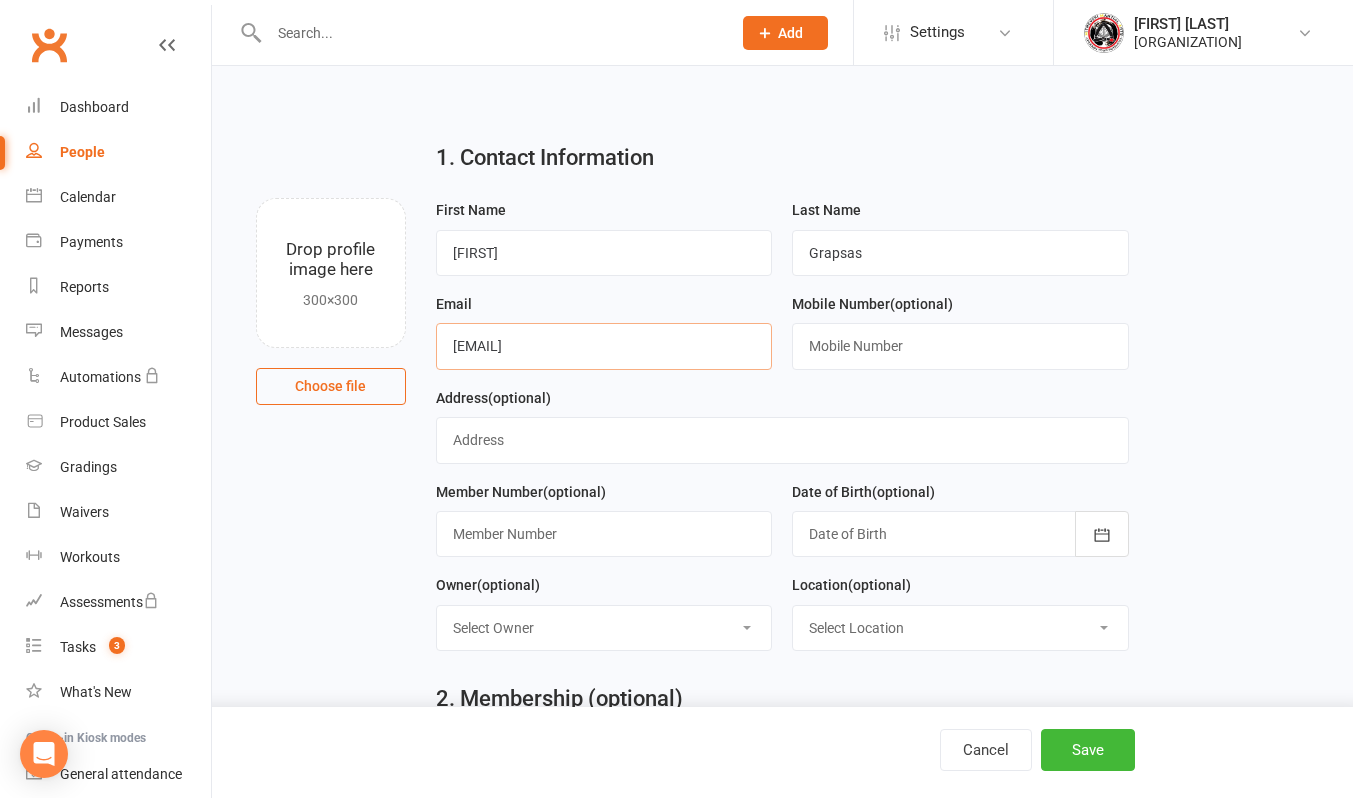 type on "[EMAIL]" 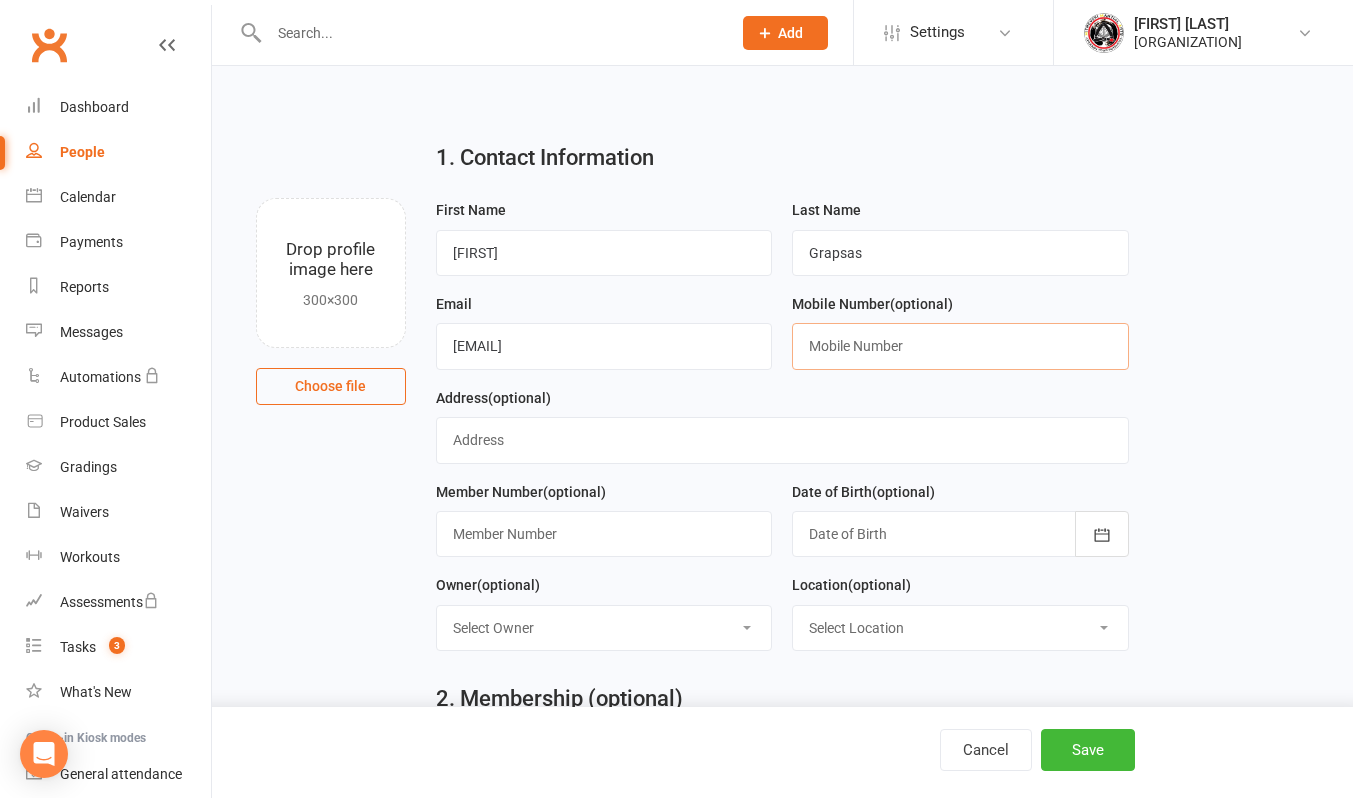 click at bounding box center [960, 346] 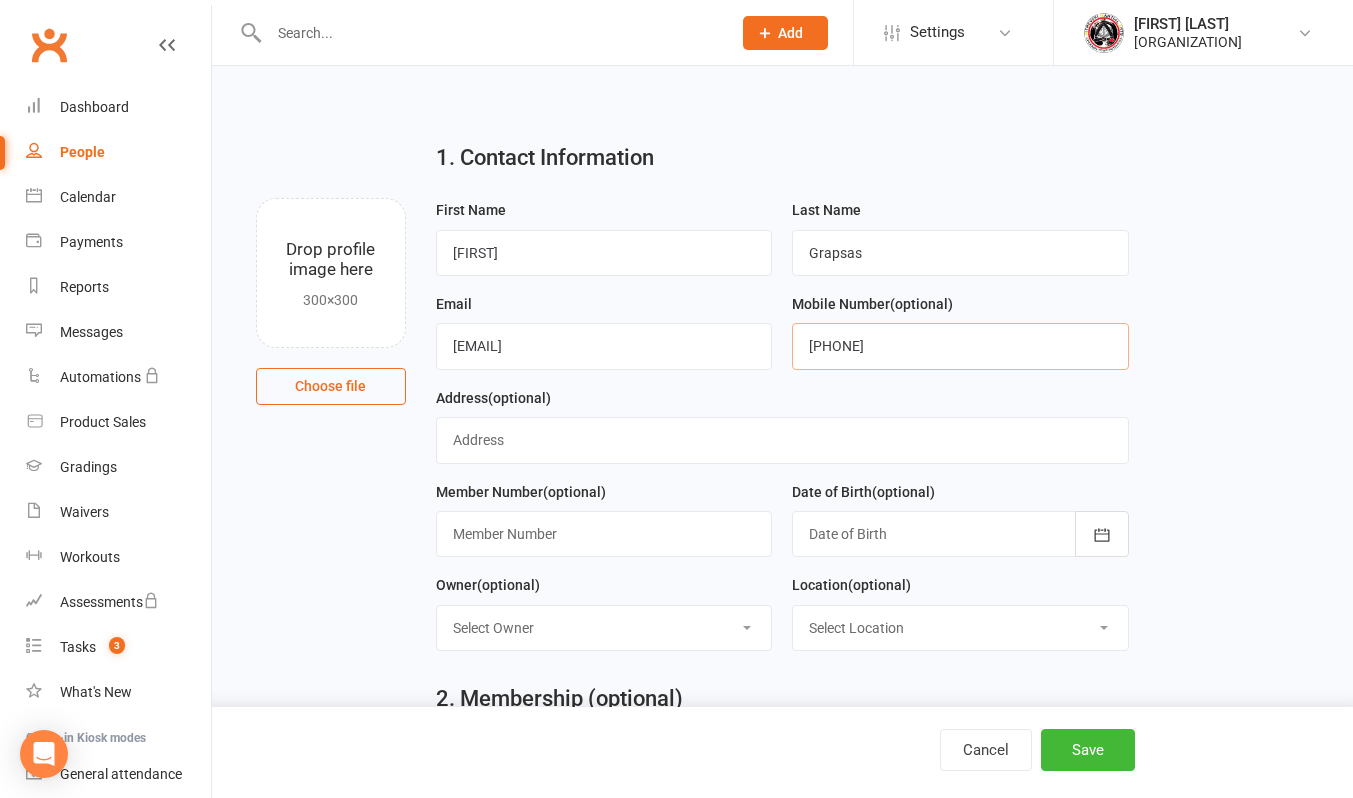 type on "[PHONE]" 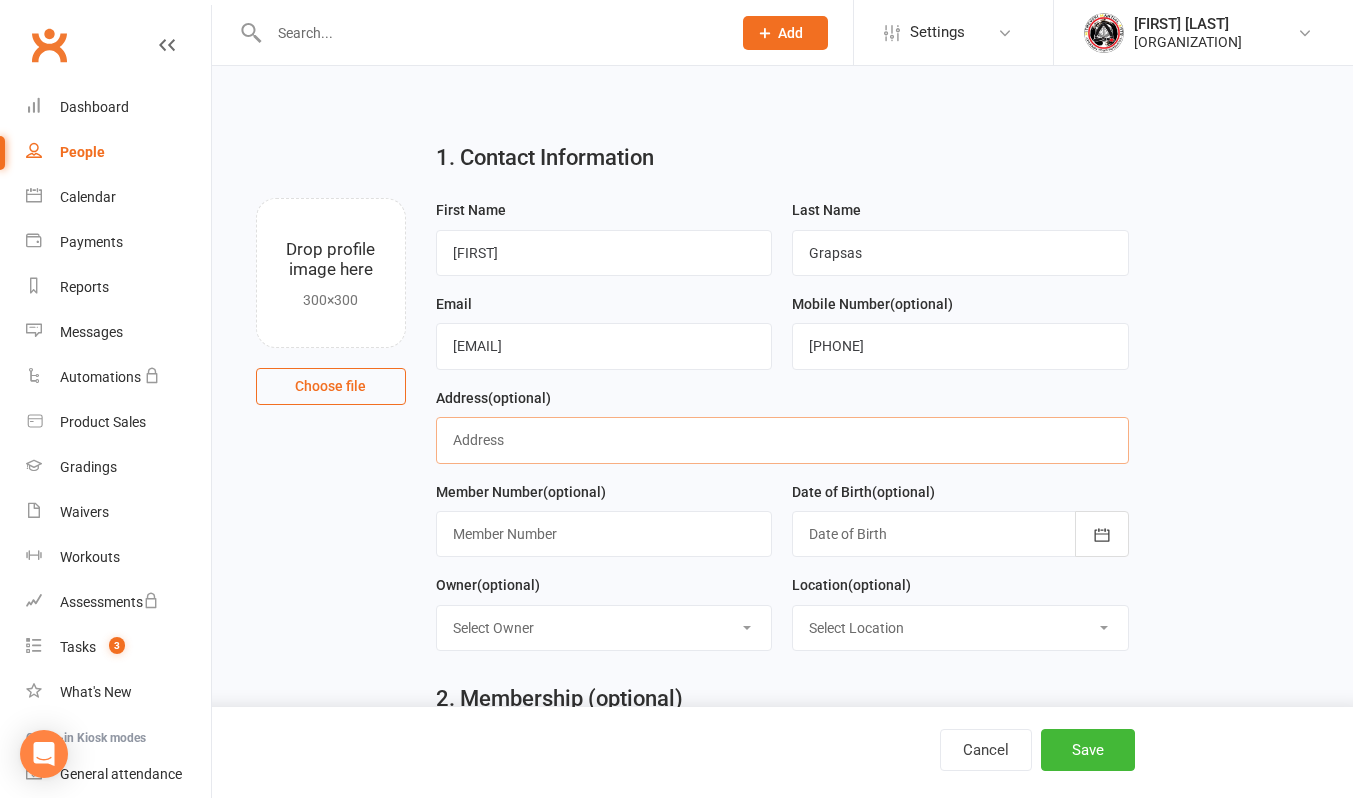 click at bounding box center (782, 440) 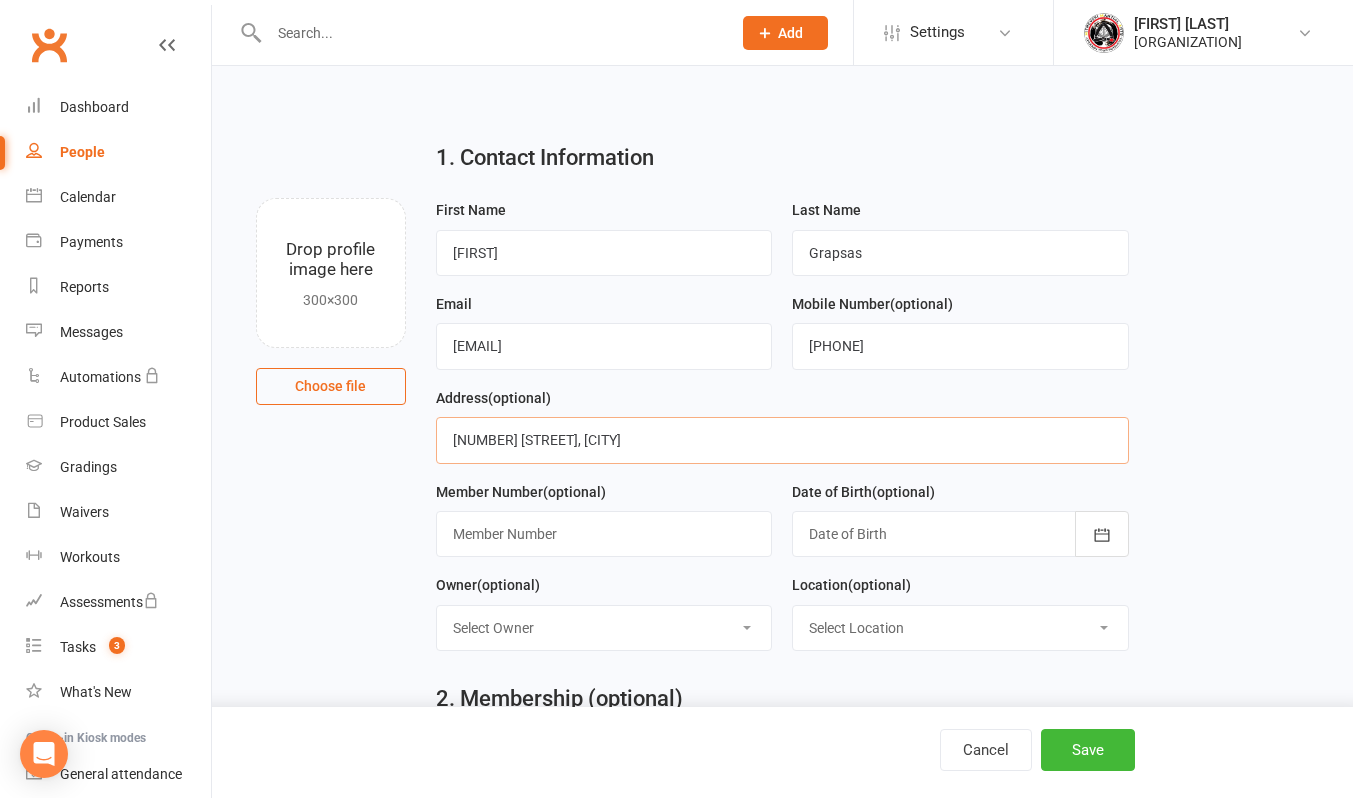 type on "[NUMBER] [STREET], [CITY]" 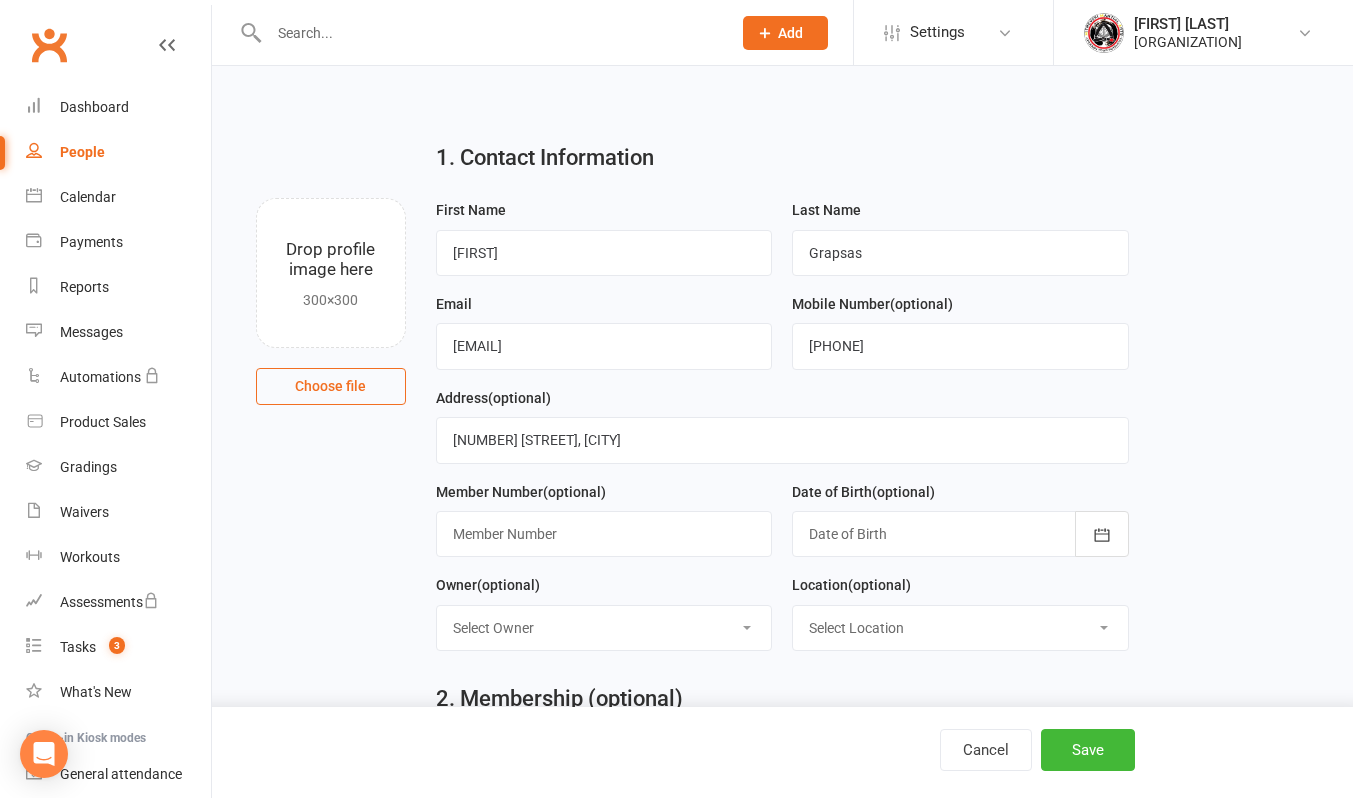 click at bounding box center [960, 534] 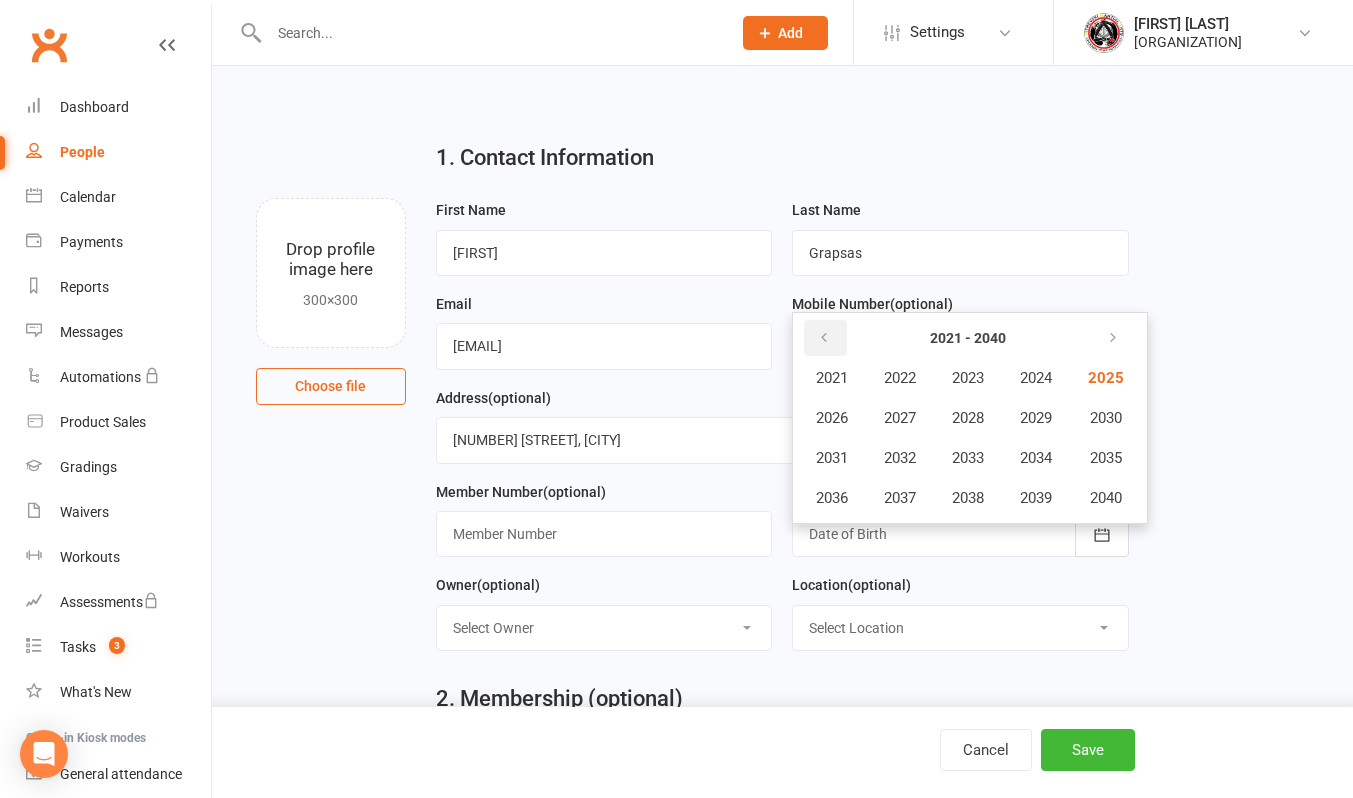 click at bounding box center (824, 338) 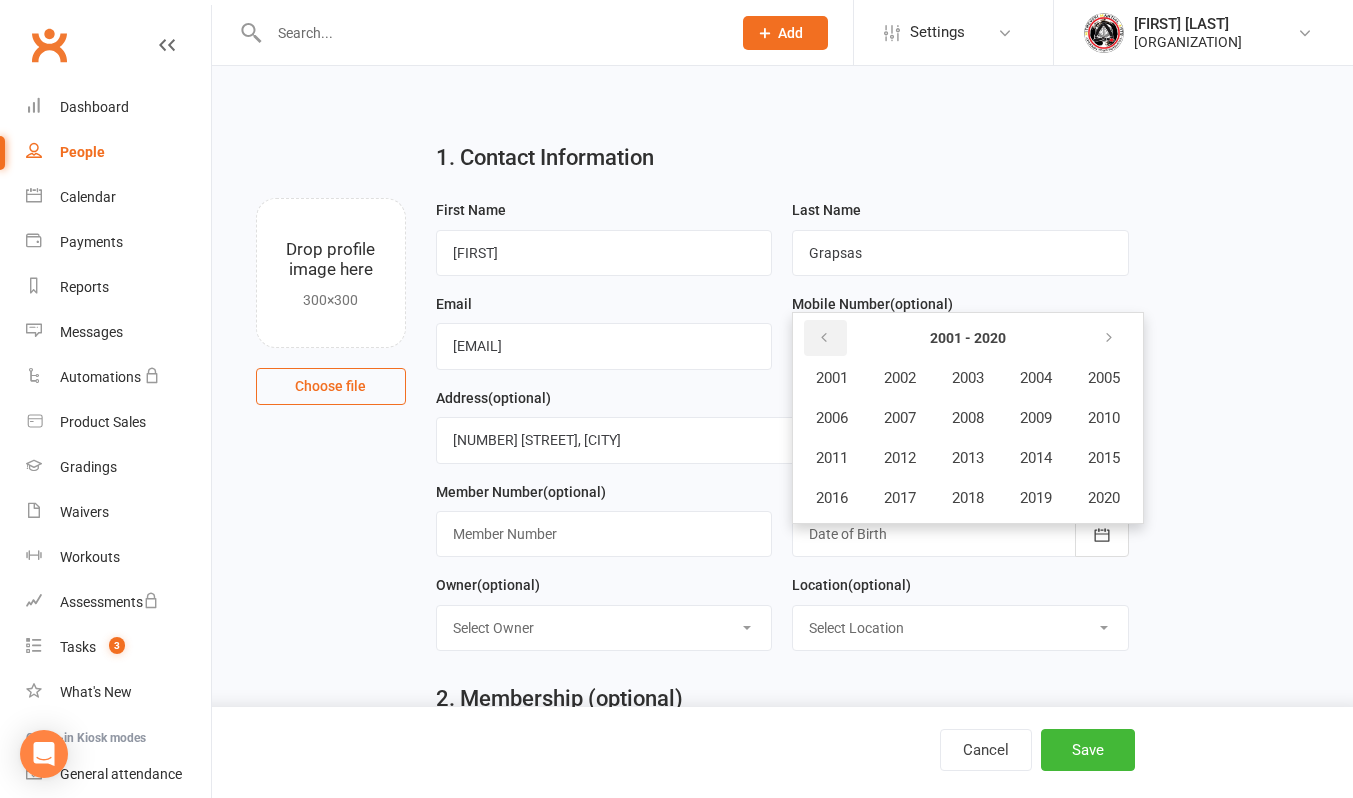 click at bounding box center [824, 338] 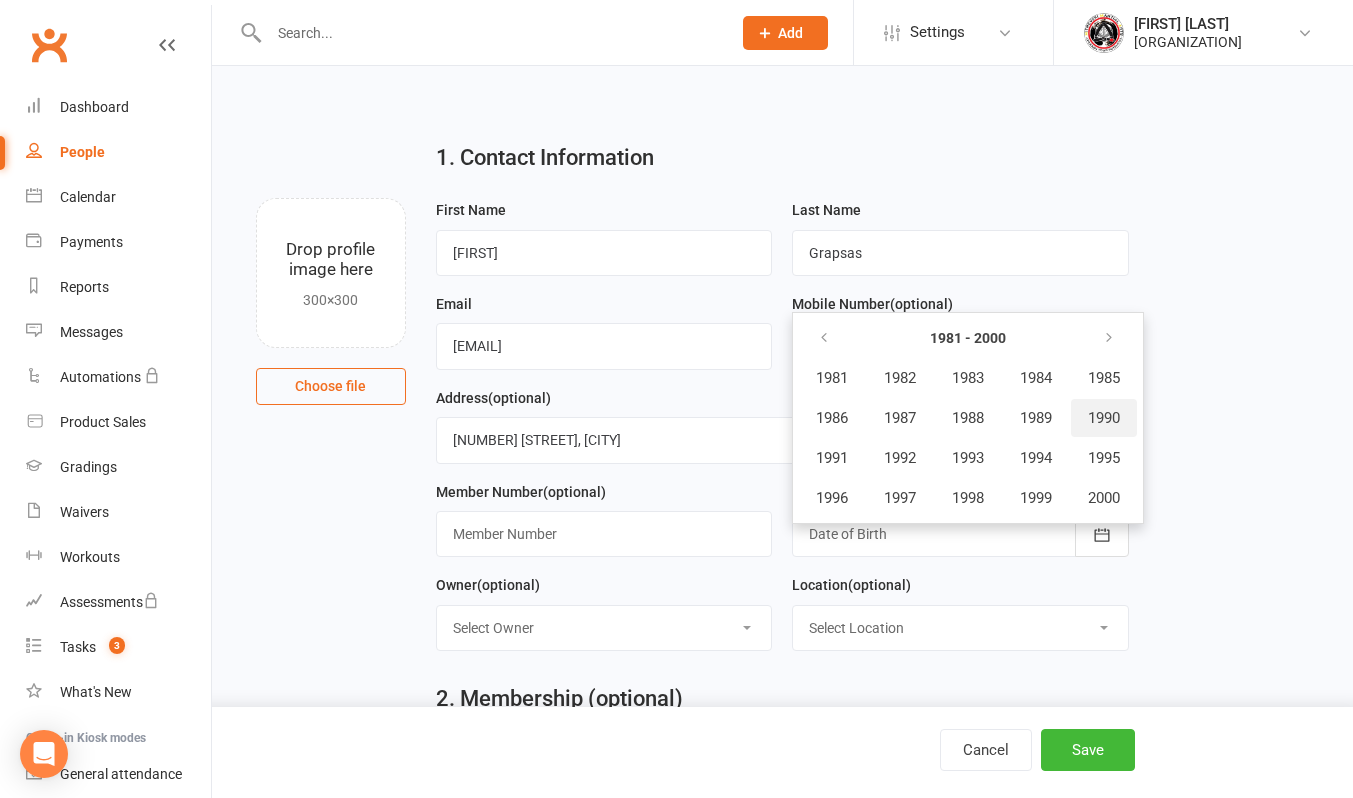 click on "1990" at bounding box center [1104, 418] 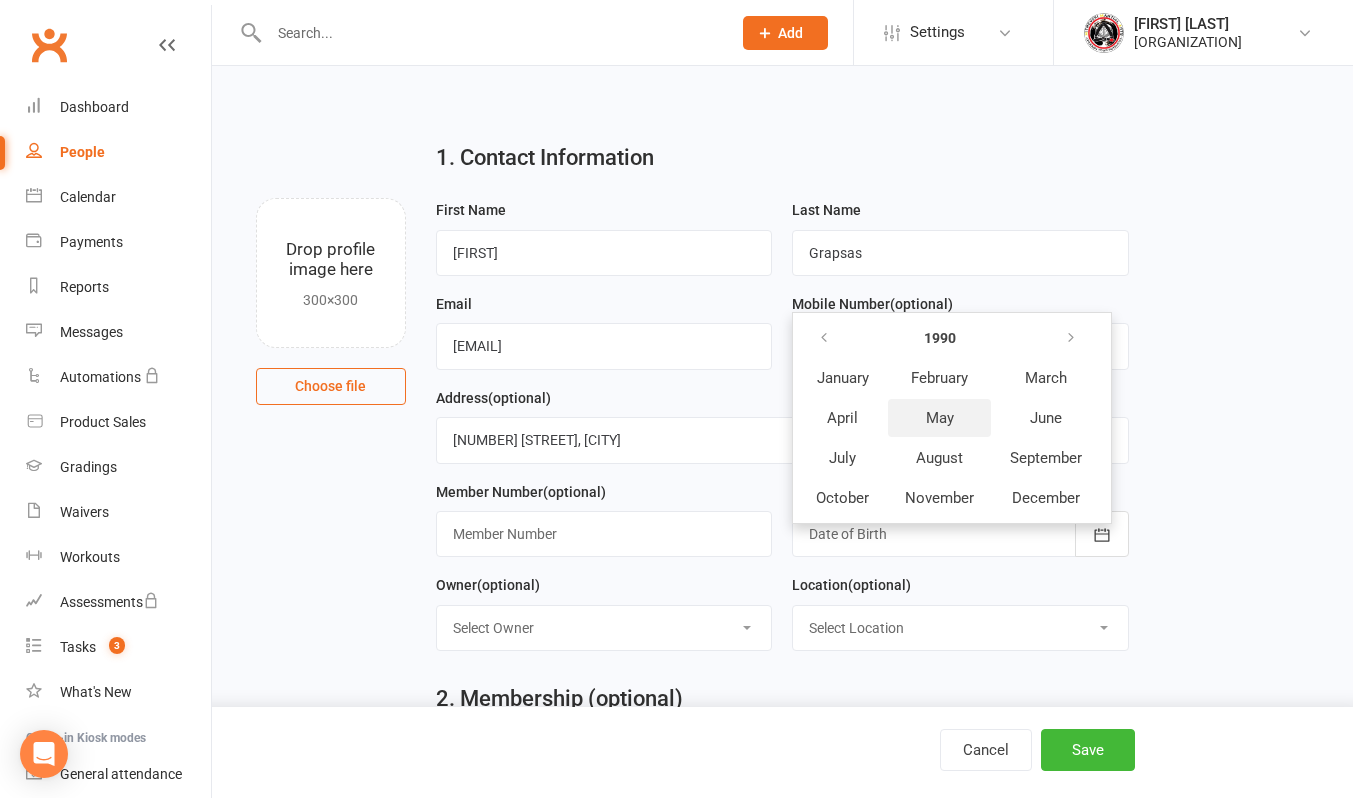 click on "May" at bounding box center [940, 418] 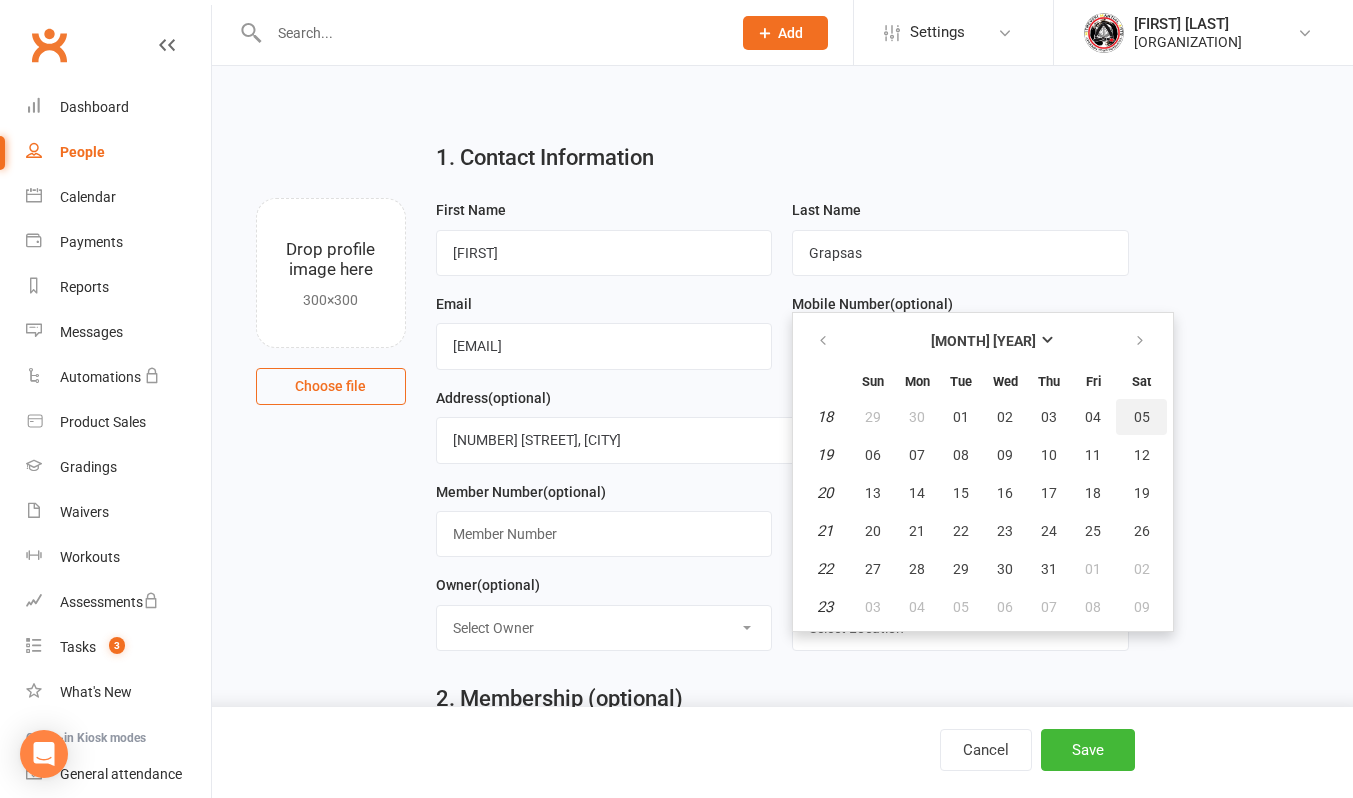 click on "05" at bounding box center (1142, 417) 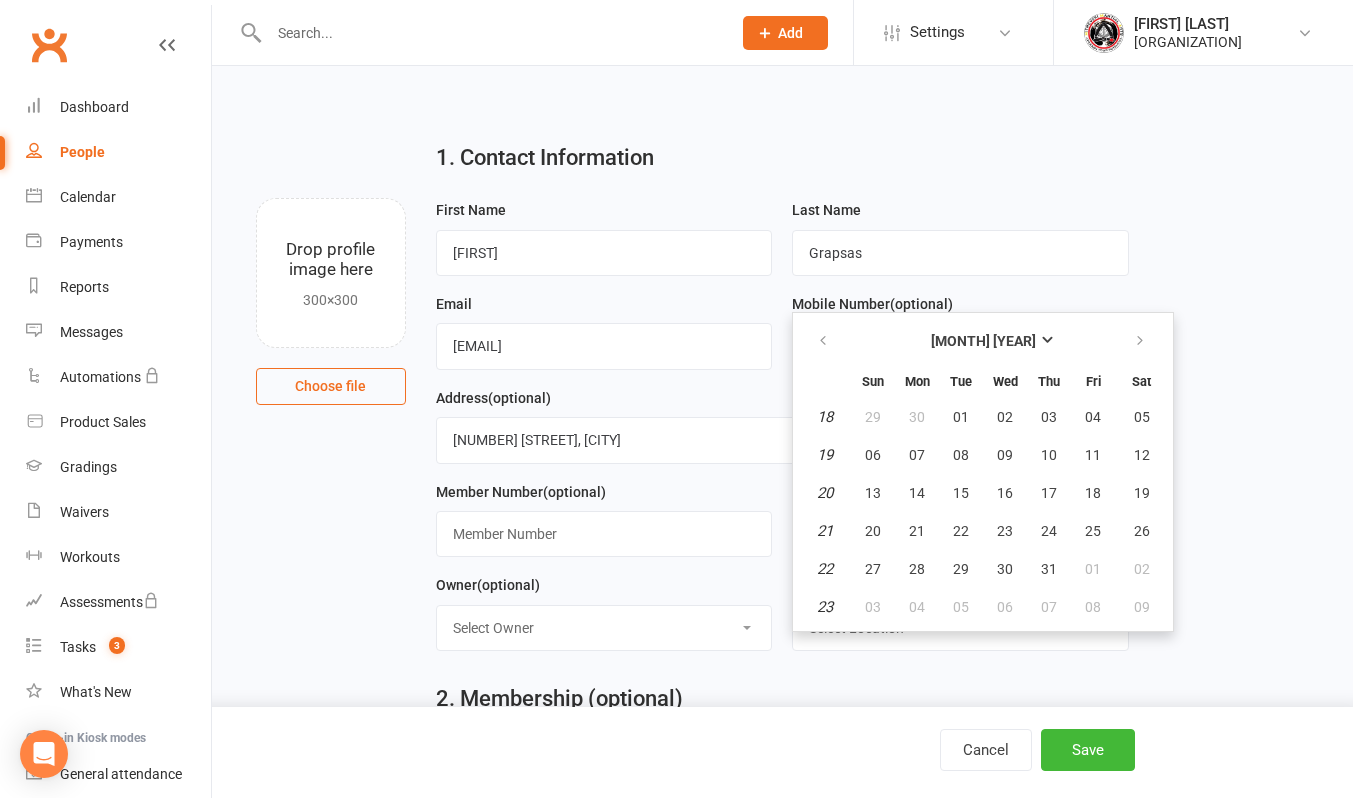 type on "[DAY] [MONTH] [YEAR]" 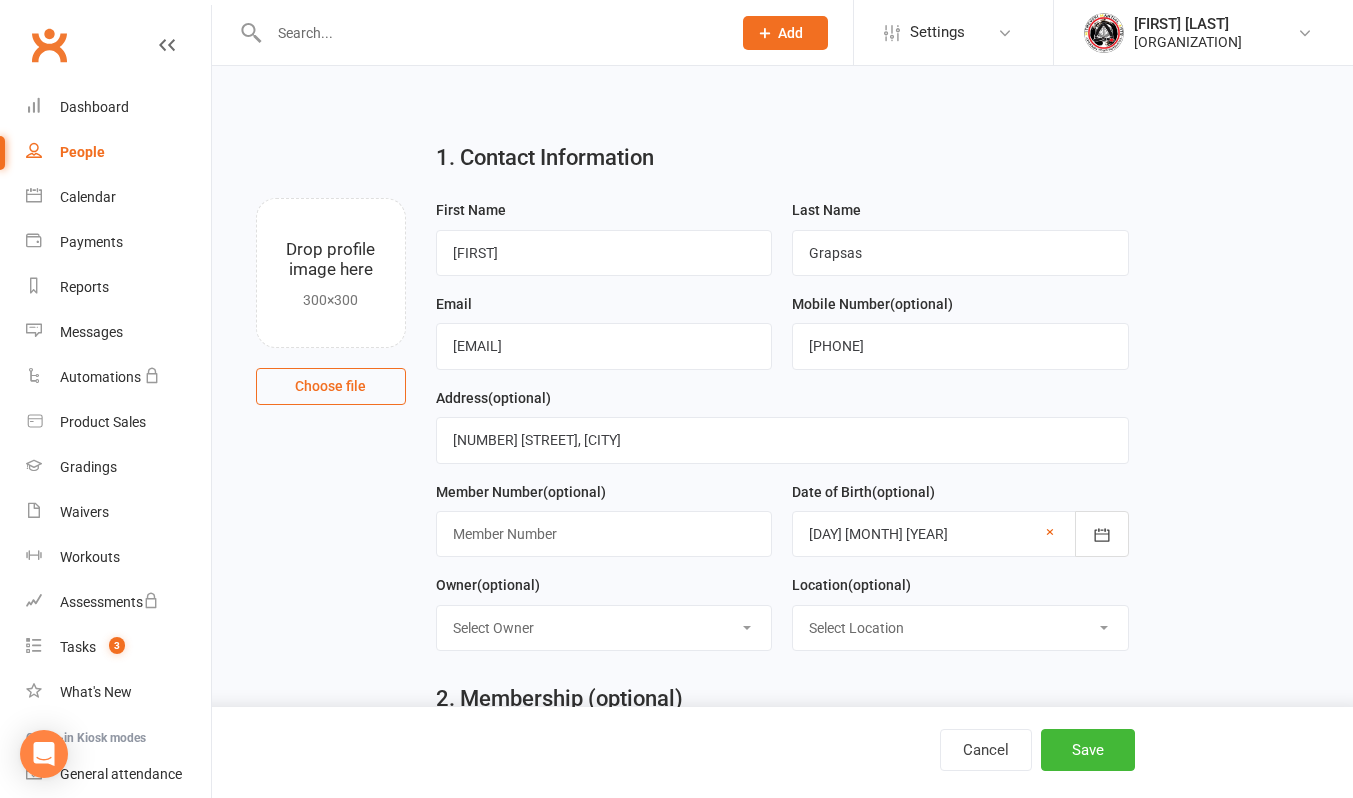 click on "Select Location [ORGANIZATION]" at bounding box center (960, 628) 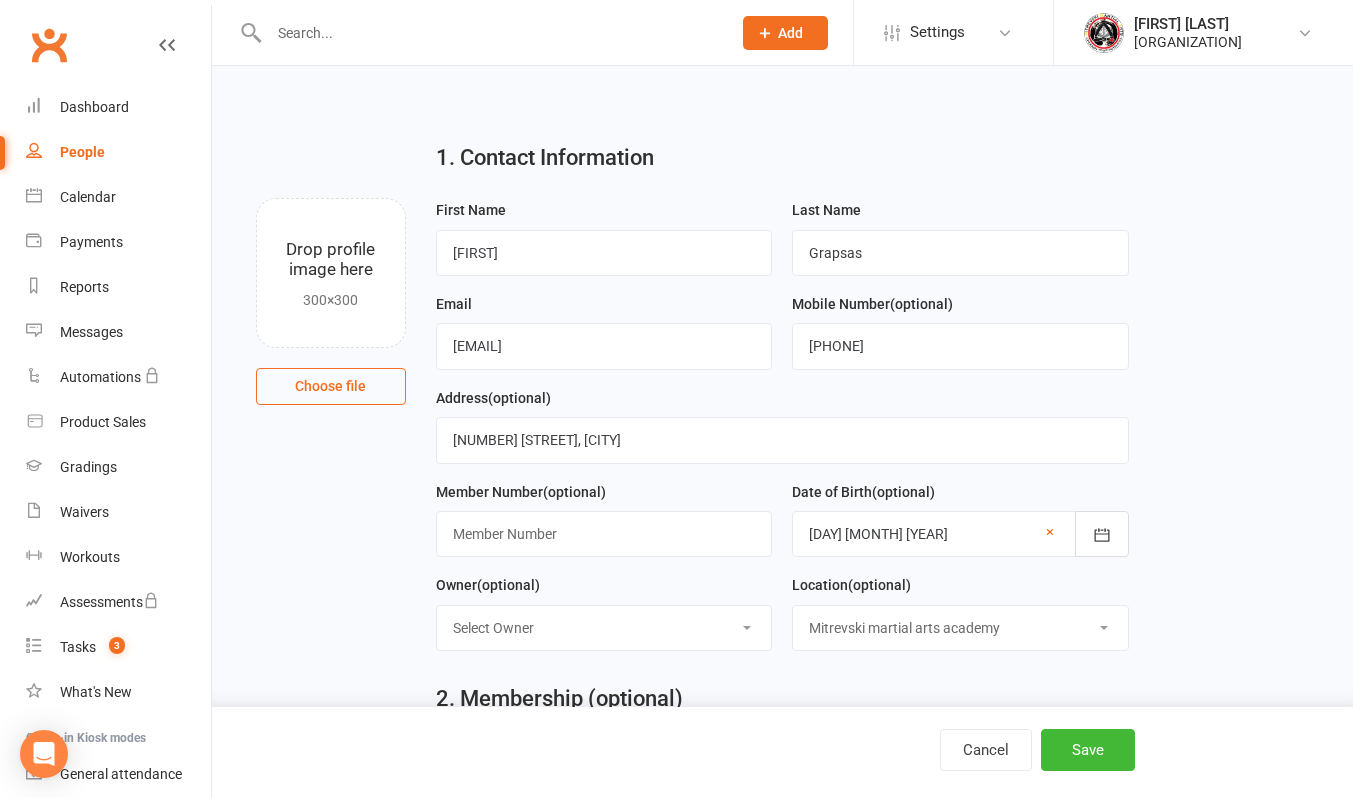 click on "Select Location [ORGANIZATION]" at bounding box center (960, 628) 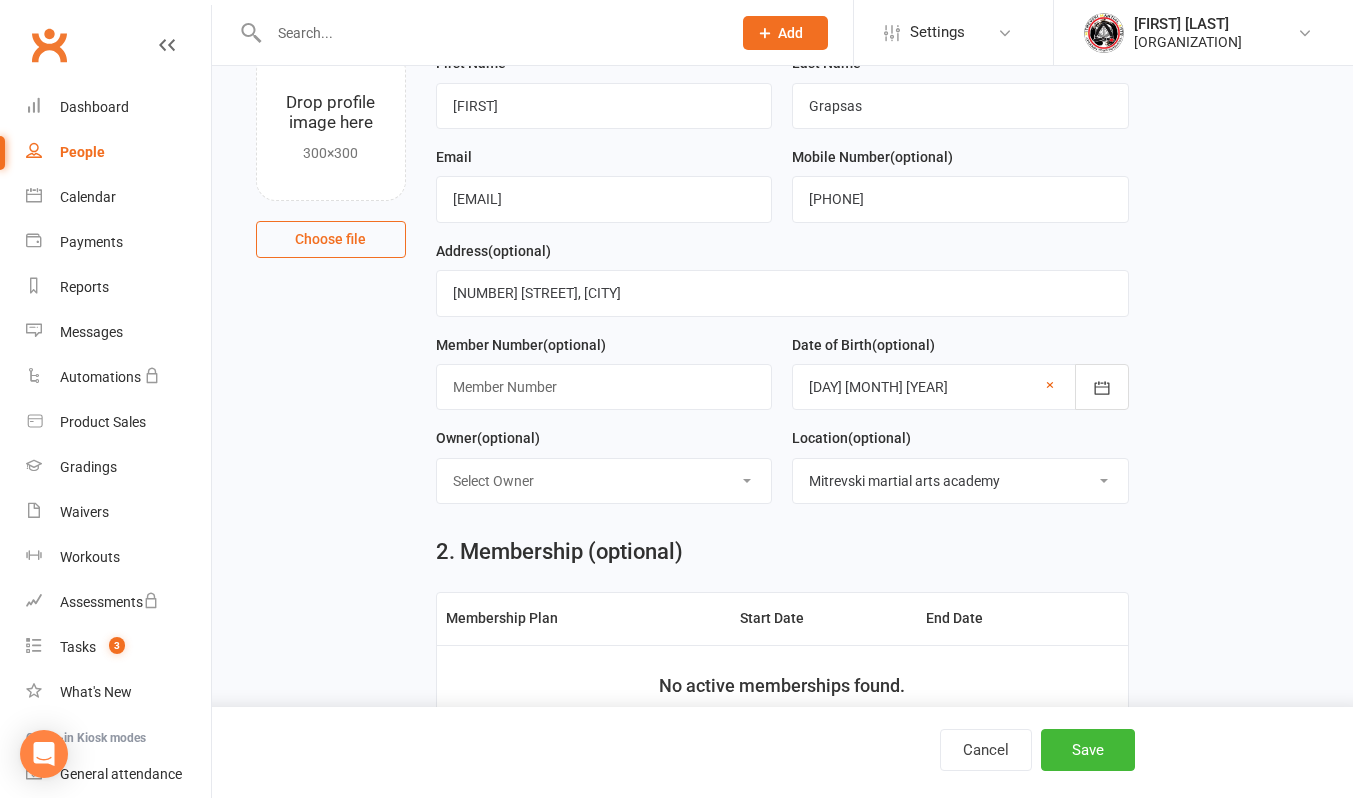 scroll, scrollTop: 200, scrollLeft: 0, axis: vertical 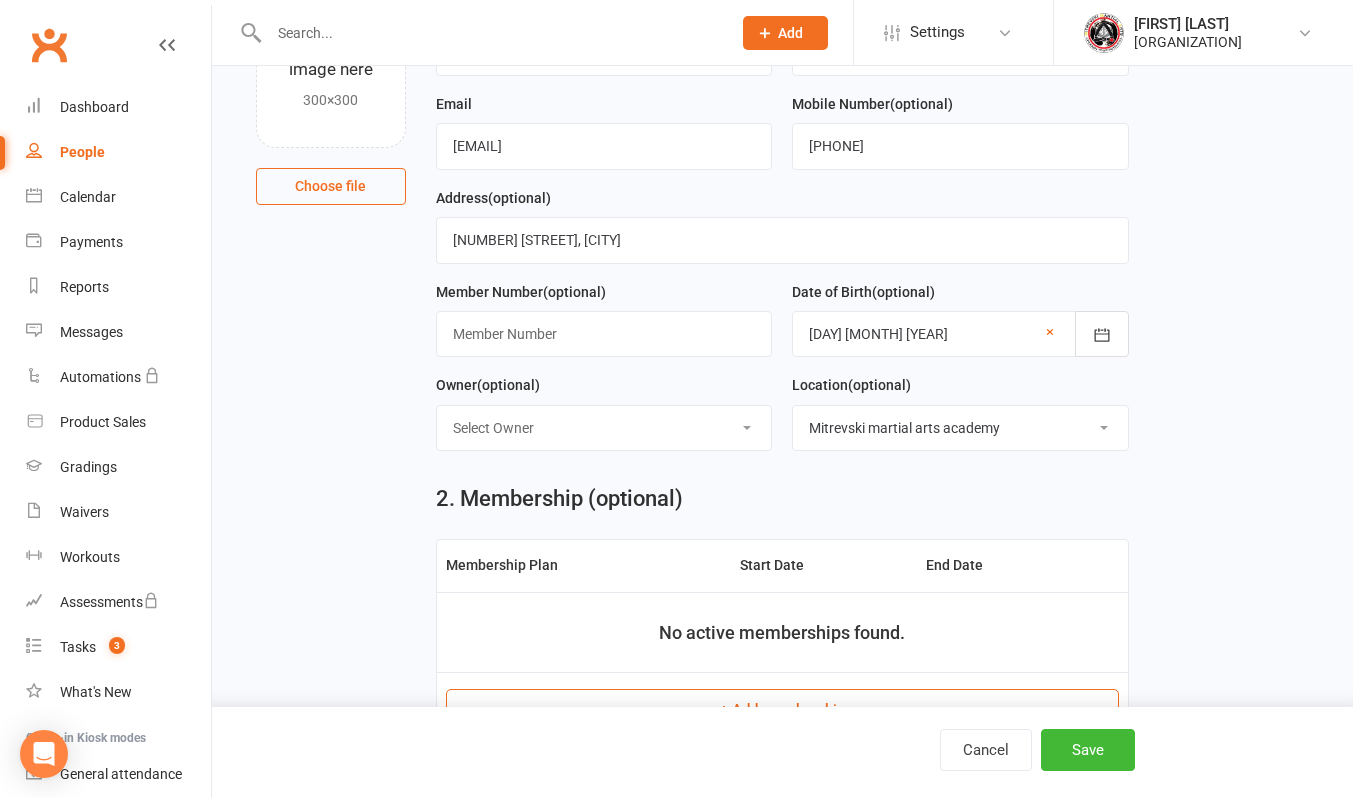 click on "Select Owner [FIRST] [LAST] [LAST]" at bounding box center [604, 428] 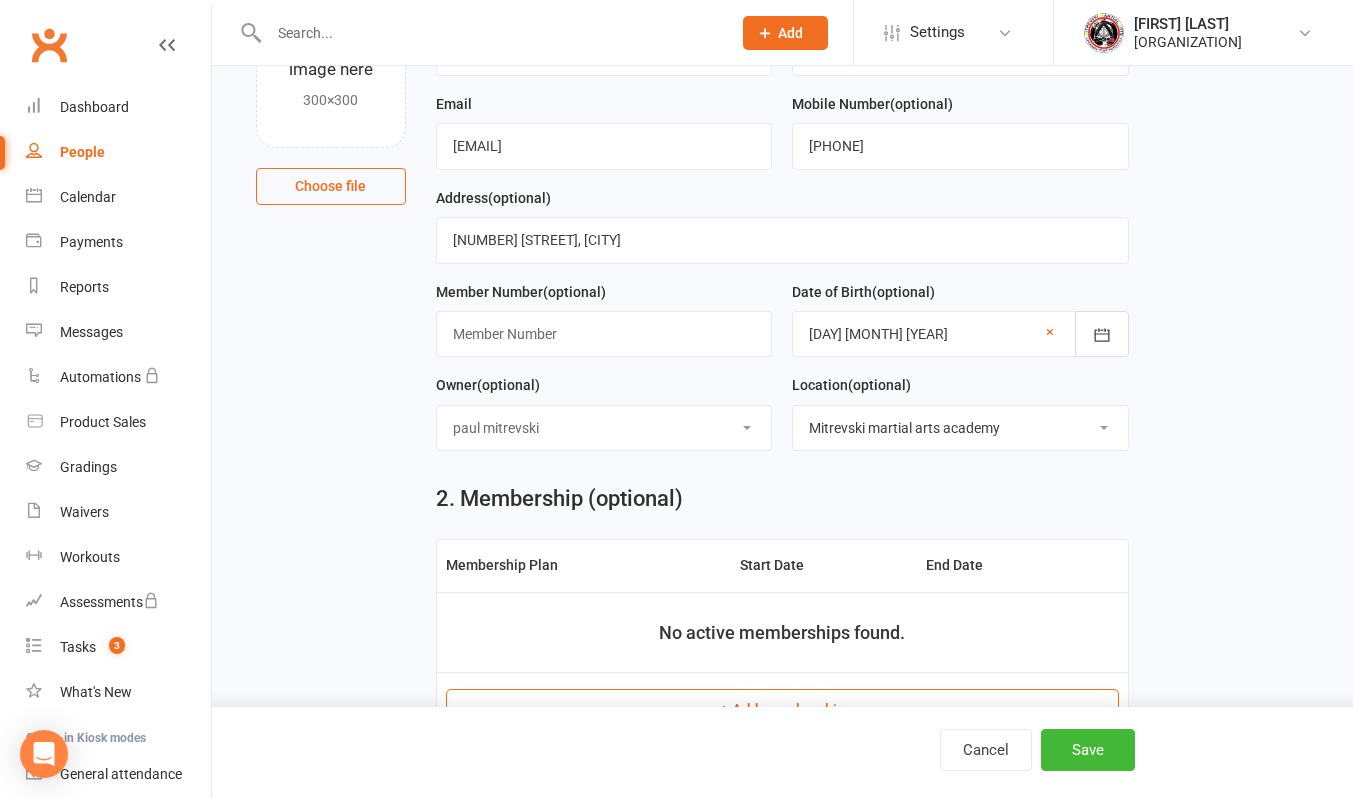 click on "Select Owner [FIRST] [LAST] [LAST]" at bounding box center (604, 428) 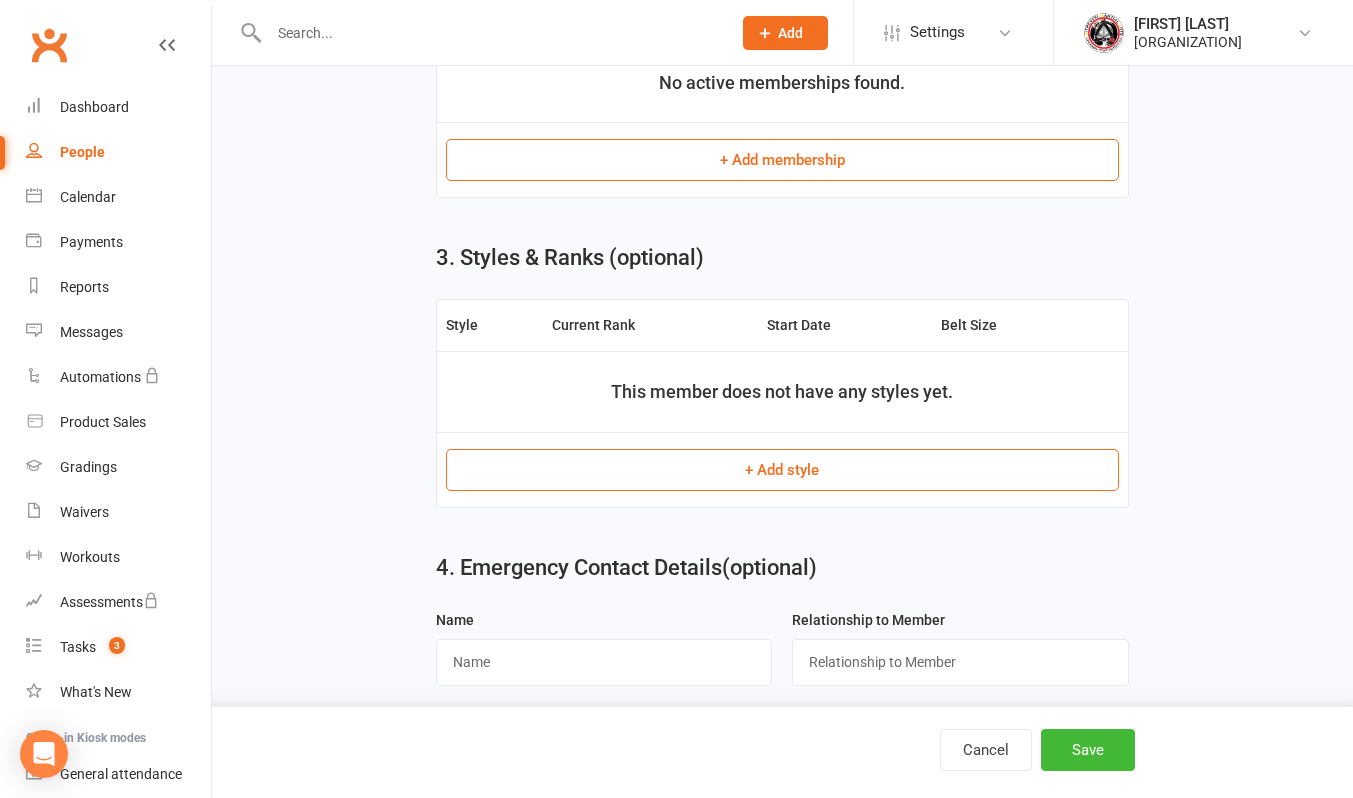 scroll, scrollTop: 900, scrollLeft: 0, axis: vertical 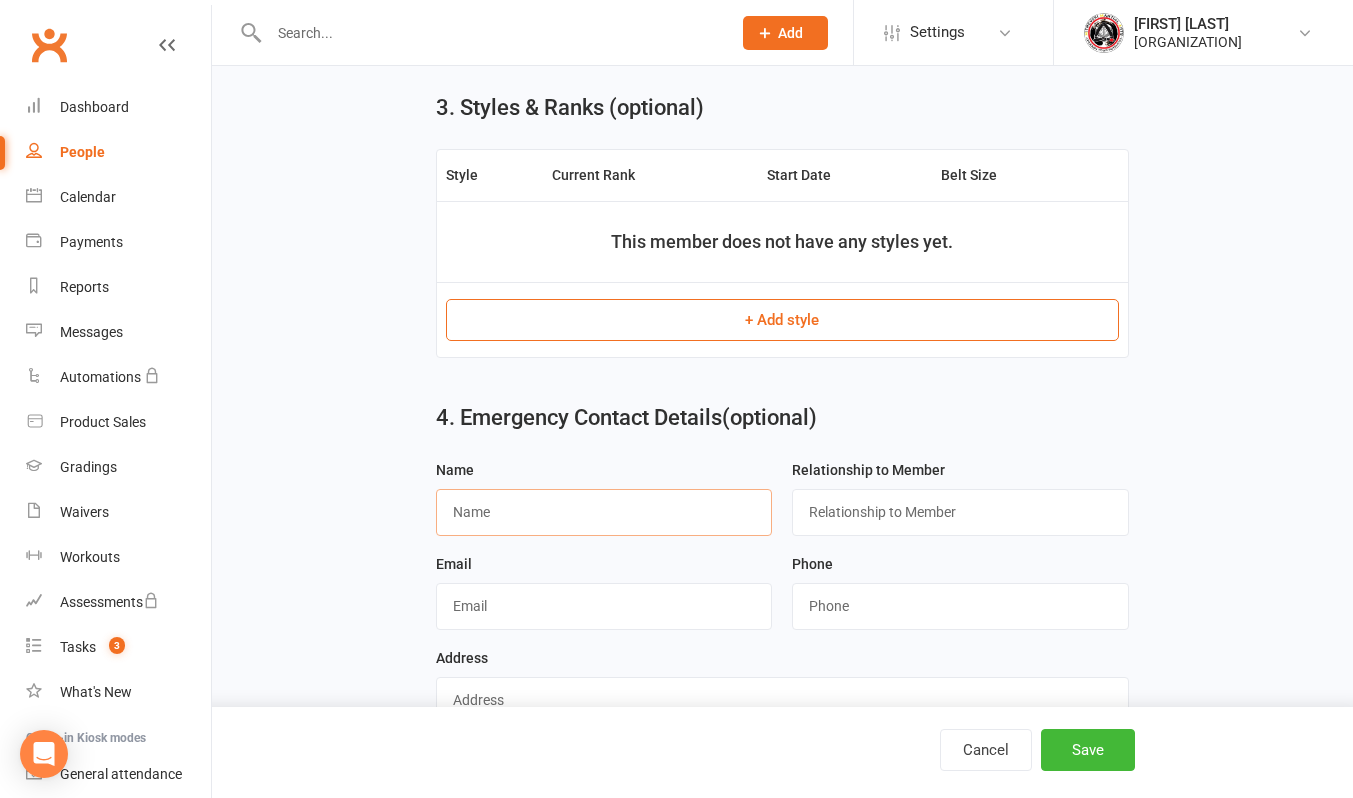 click at bounding box center (604, 512) 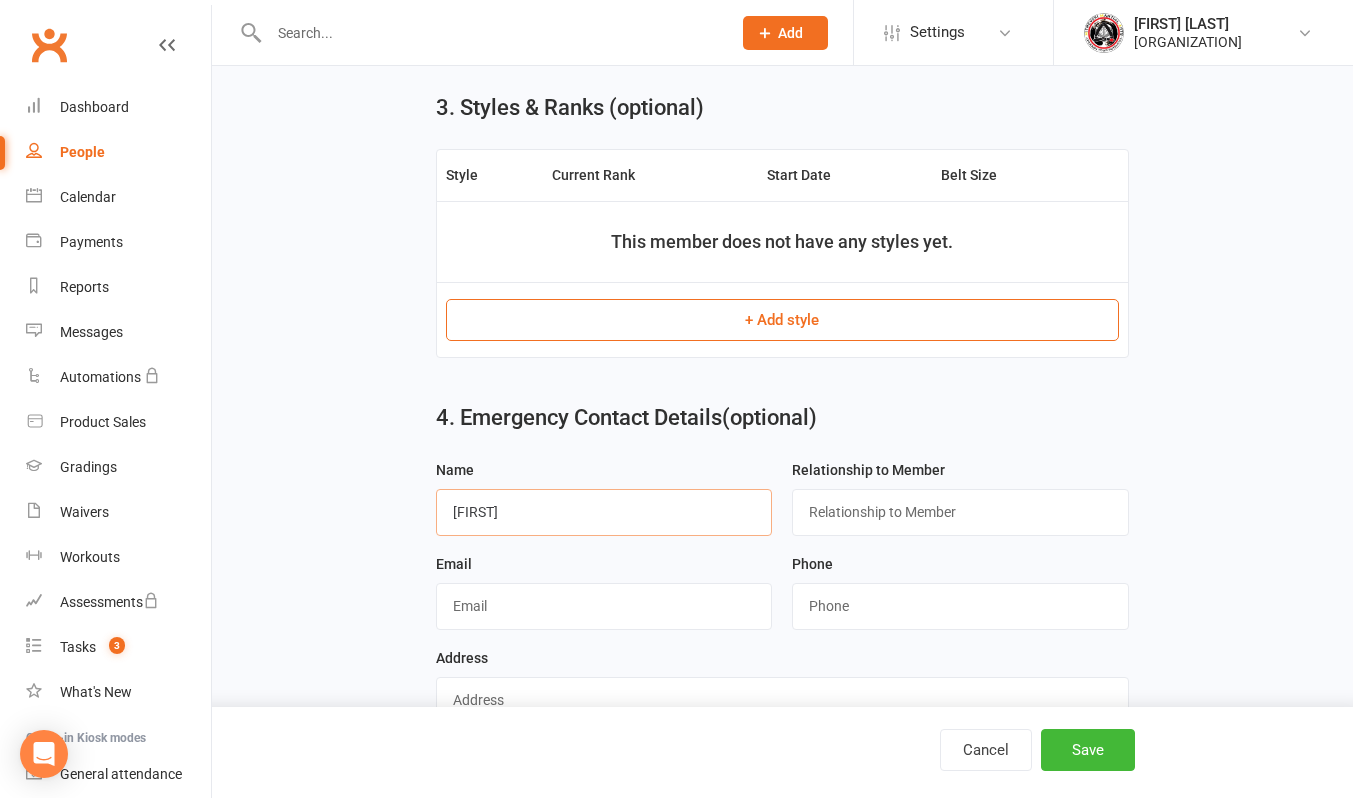 type on "[FIRST]" 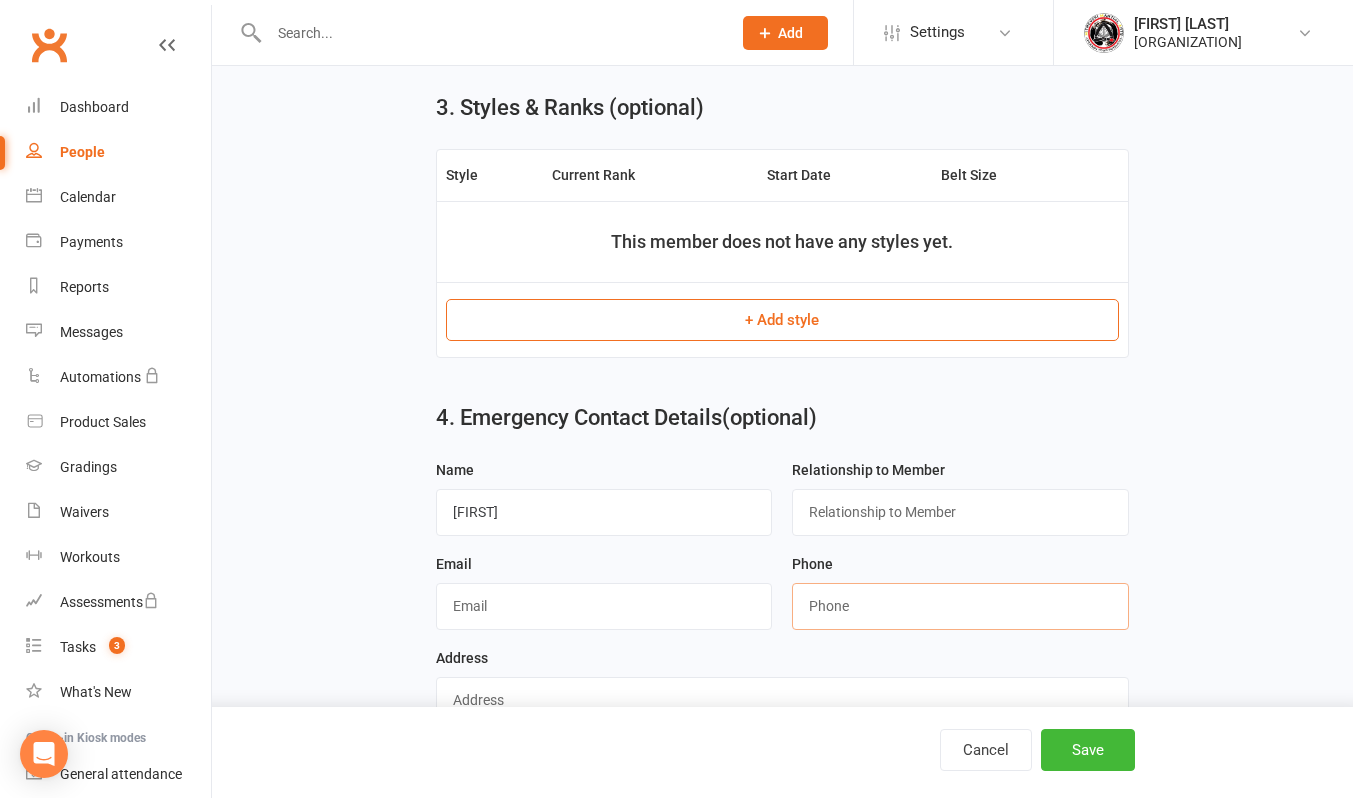 click at bounding box center (960, 606) 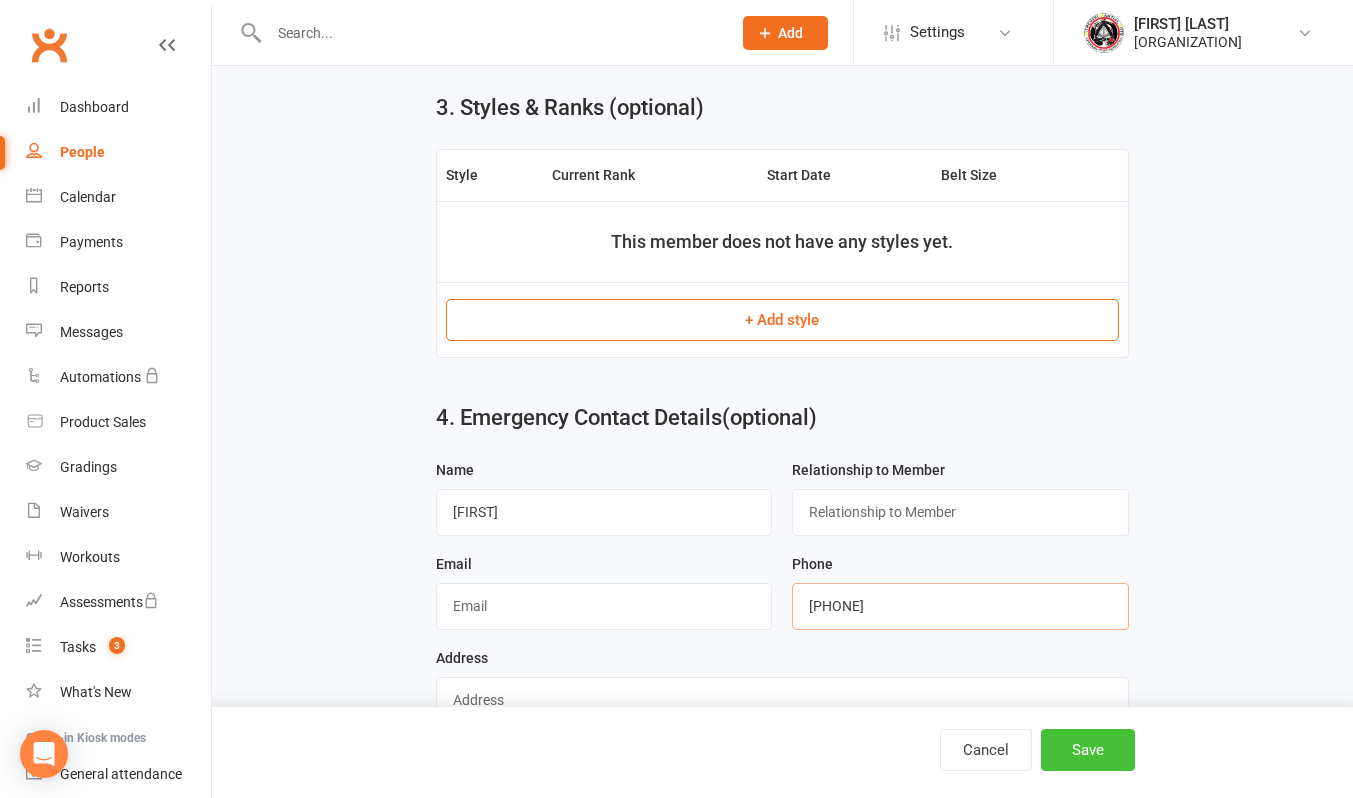 type on "[PHONE]" 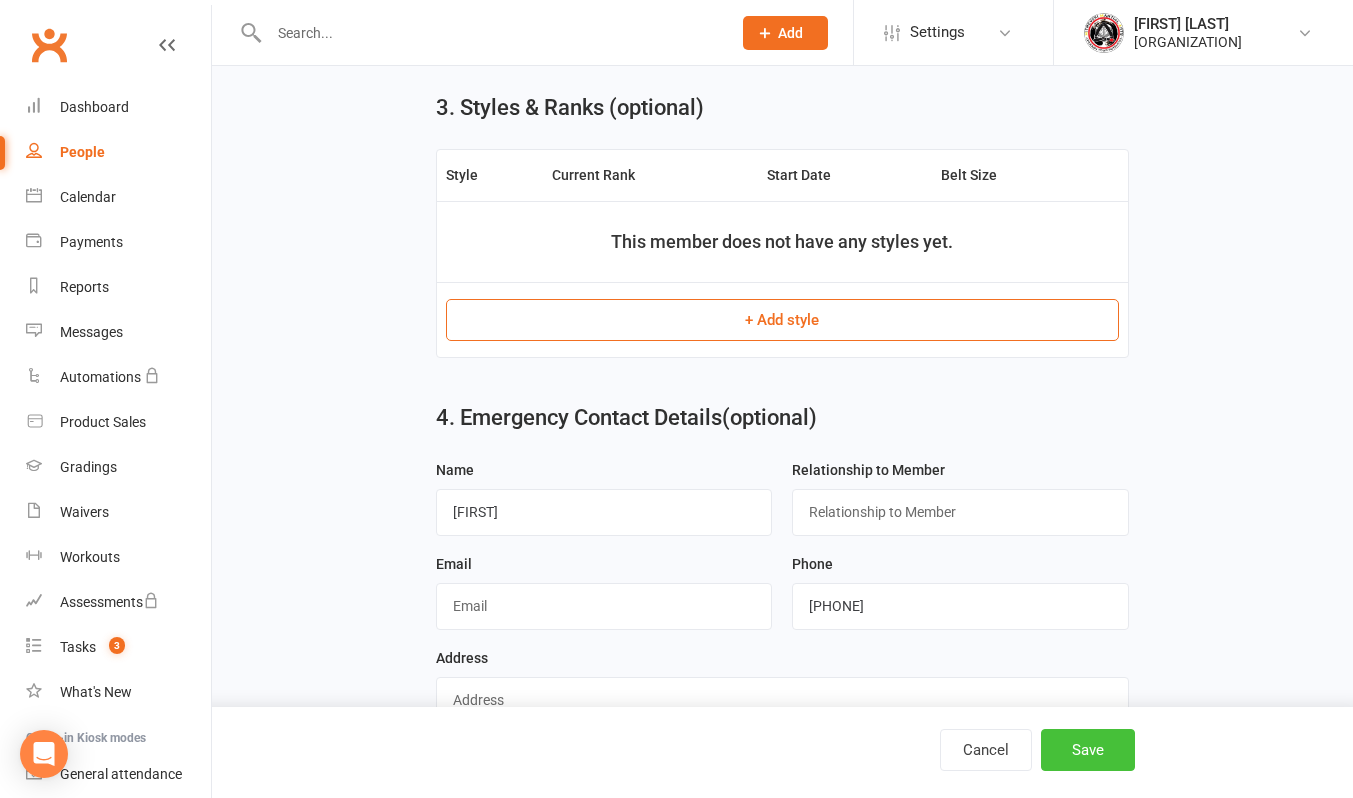 click on "Save" at bounding box center (1088, 750) 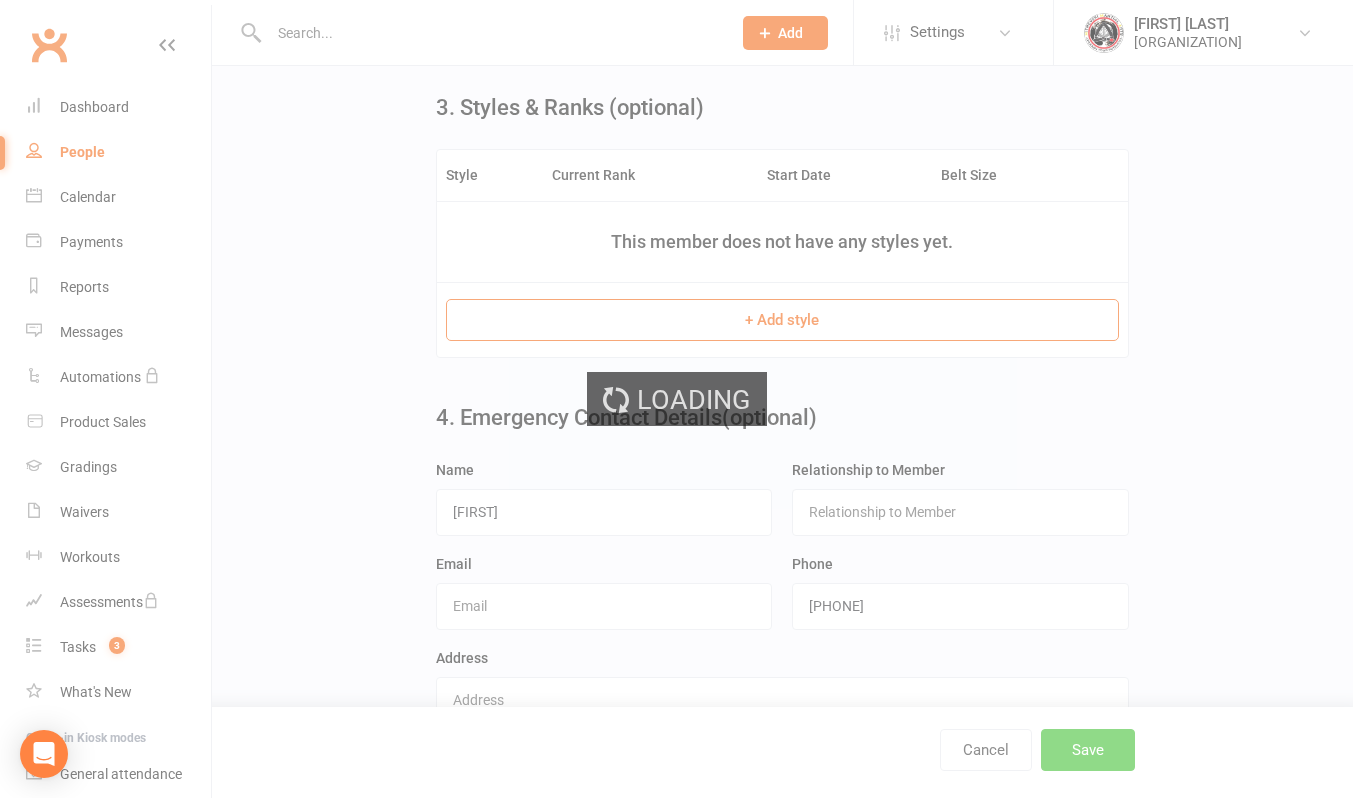 scroll, scrollTop: 0, scrollLeft: 0, axis: both 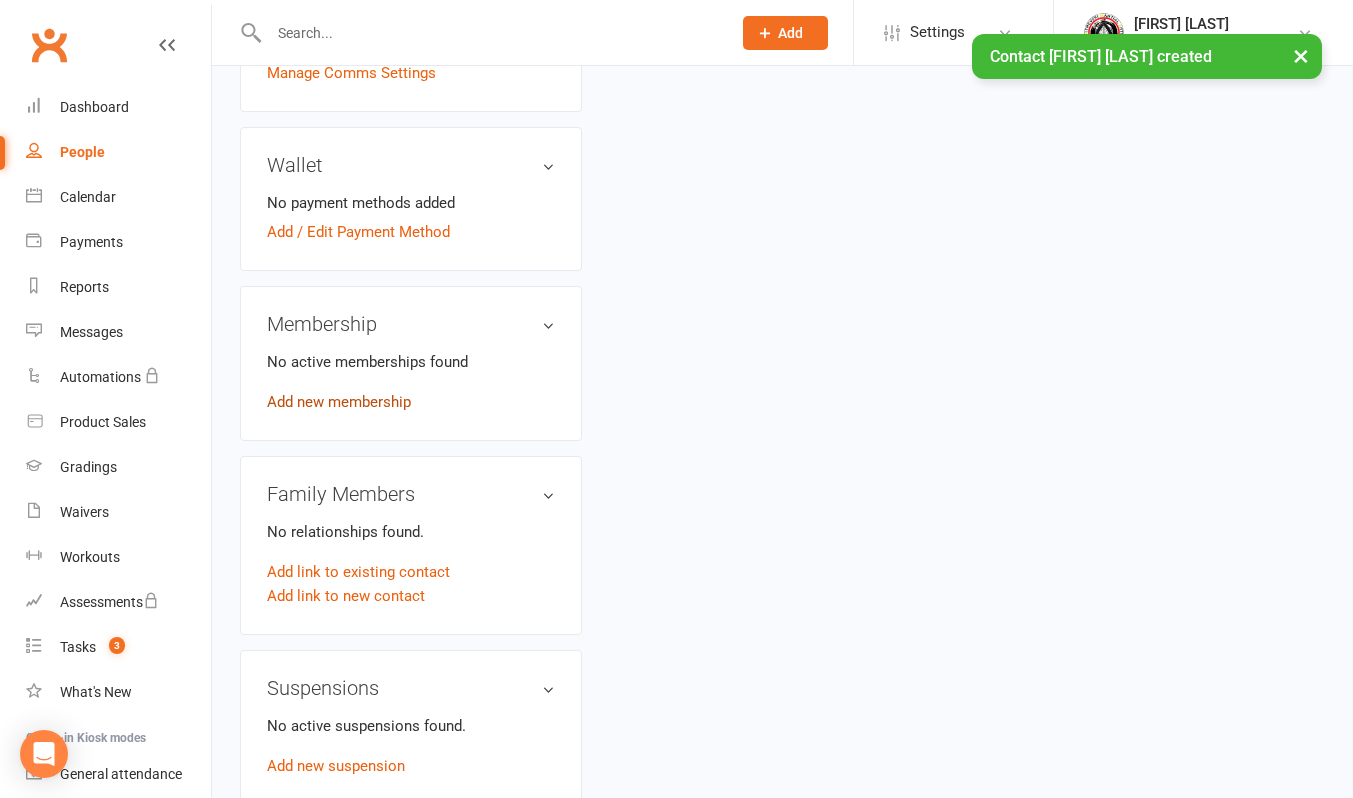 click on "Add new membership" at bounding box center (339, 402) 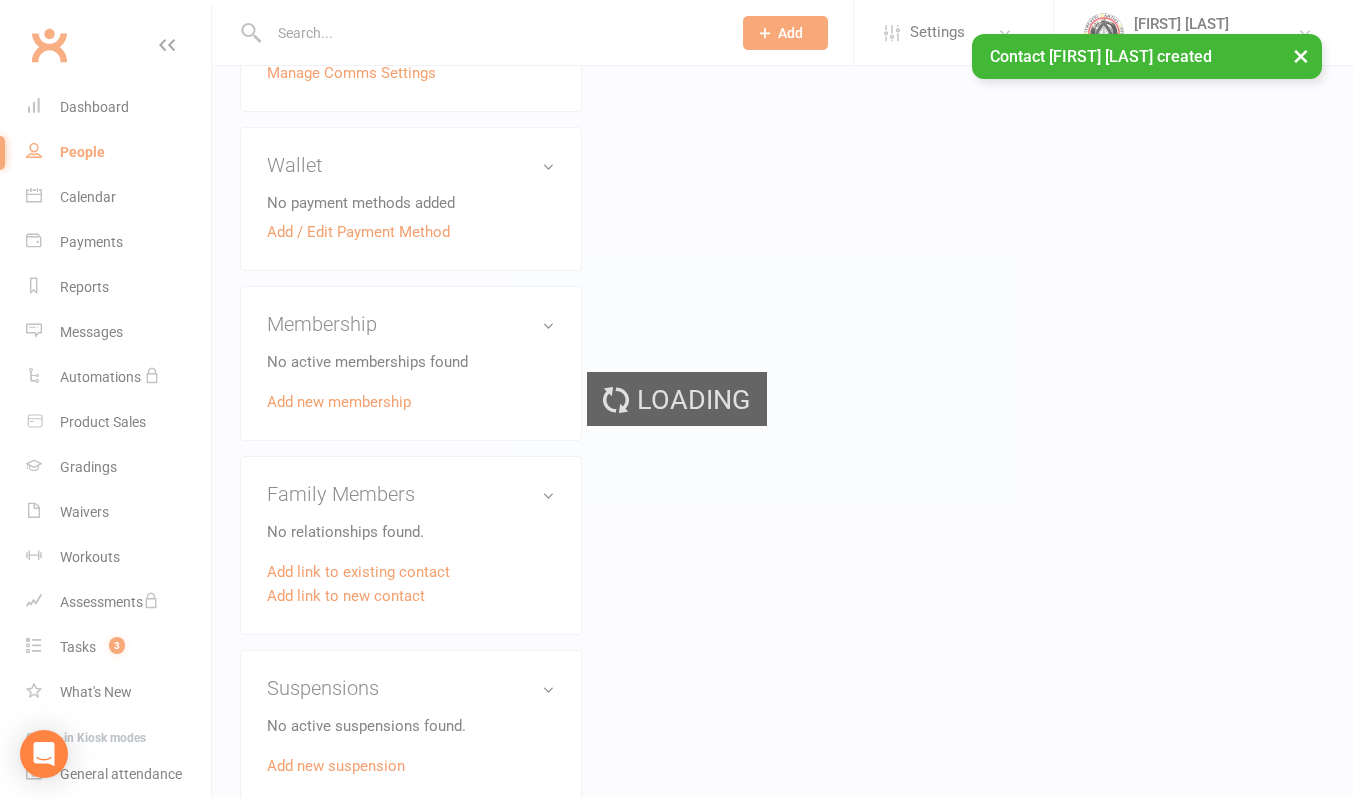 scroll, scrollTop: 0, scrollLeft: 0, axis: both 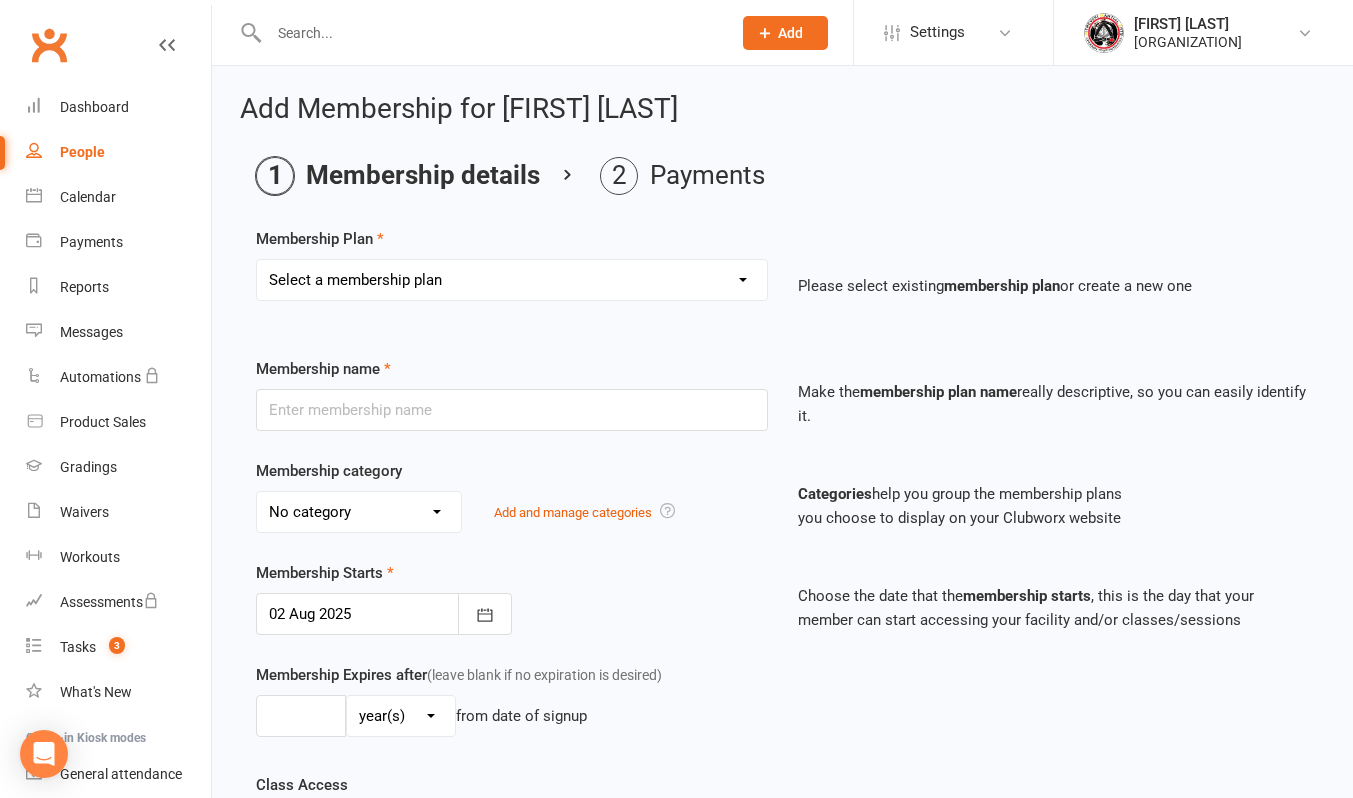 click on "Select a membership plan Create new Membership Plan KIDS BJJ Fundamentals BOXING 4 AND BJJ 2 ADULTS BOXING 2 ADULTS BJJ 2 KIDS BJJ ADVANCED 3 ADULTS BOXING 4 ADULTS BOXING UNLIMITED ADULTS BJJ 4 ADULTS BJJ 6 ADULTS BJJ UNLIMITED FILIPINO MARTIAL ARTS-KALI/ARNIS ADULTS UNLIMITED SILVER PACKAGE ADULTS UNLIMITED GOLD PACKAGE KIDS CASUAL ADULTS CASUAL KIDS BOXING/KICKBOXING KIDS WRESTLING WOMEN'S BJJ multiple KIDS BJJ ADVANCED 4 KIDS BOXING/KICKBOXING 2 KIDS BOXING/KICKBOXING 3 KIDS UNLIMITED PACKAGE" at bounding box center (512, 280) 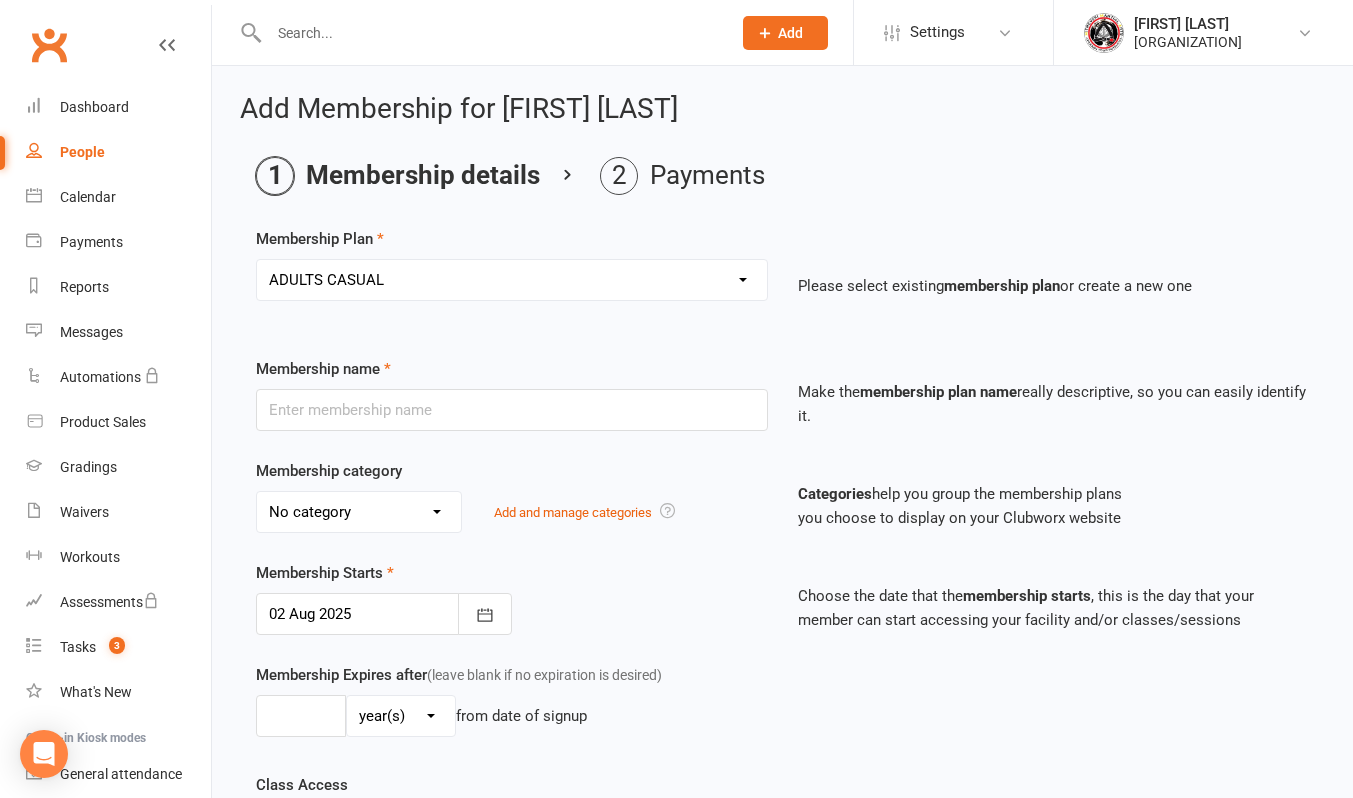 click on "Select a membership plan Create new Membership Plan KIDS BJJ Fundamentals BOXING 4 AND BJJ 2 ADULTS BOXING 2 ADULTS BJJ 2 KIDS BJJ ADVANCED 3 ADULTS BOXING 4 ADULTS BOXING UNLIMITED ADULTS BJJ 4 ADULTS BJJ 6 ADULTS BJJ UNLIMITED FILIPINO MARTIAL ARTS-KALI/ARNIS ADULTS UNLIMITED SILVER PACKAGE ADULTS UNLIMITED GOLD PACKAGE KIDS CASUAL ADULTS CASUAL KIDS BOXING/KICKBOXING KIDS WRESTLING WOMEN'S BJJ multiple KIDS BJJ ADVANCED 4 KIDS BOXING/KICKBOXING 2 KIDS BOXING/KICKBOXING 3 KIDS UNLIMITED PACKAGE" at bounding box center [512, 280] 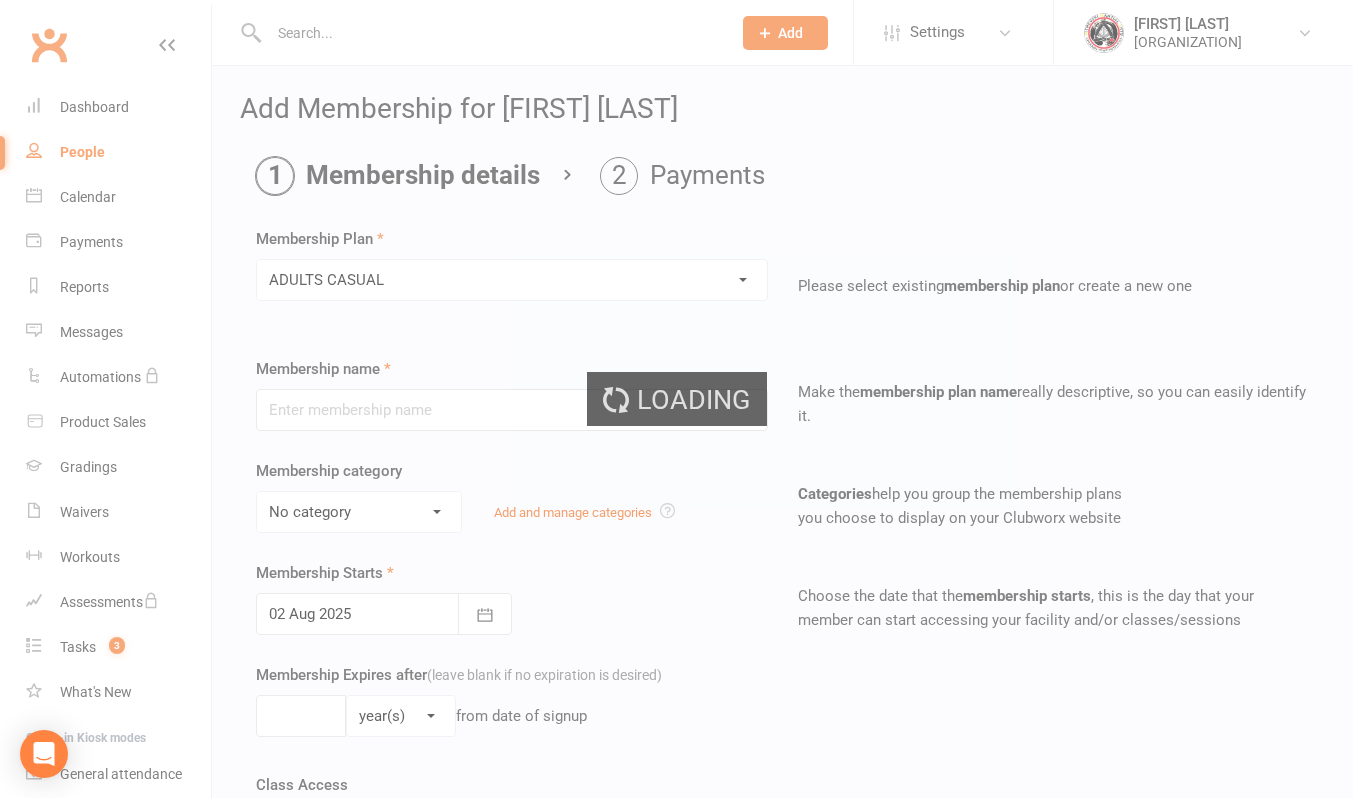 type on "ADULTS CASUAL" 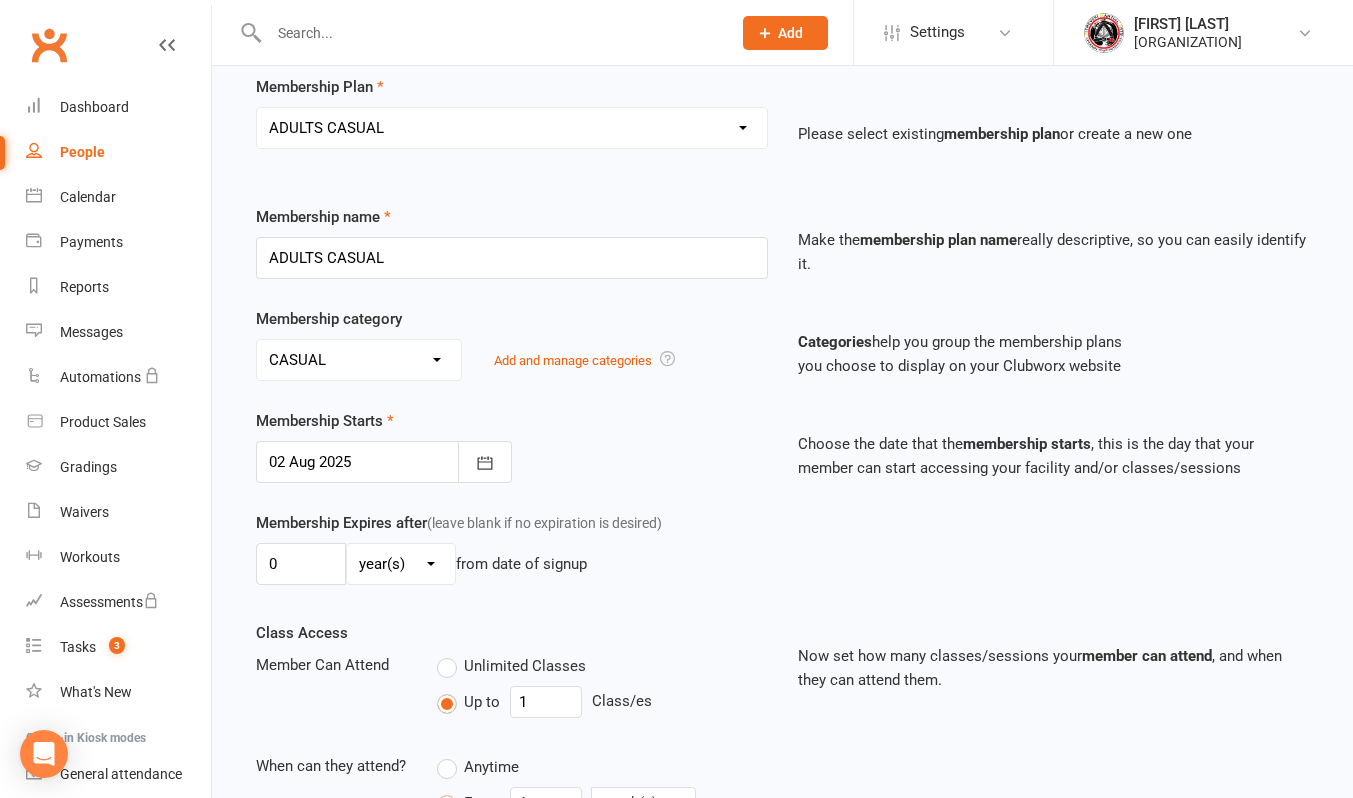 scroll, scrollTop: 200, scrollLeft: 0, axis: vertical 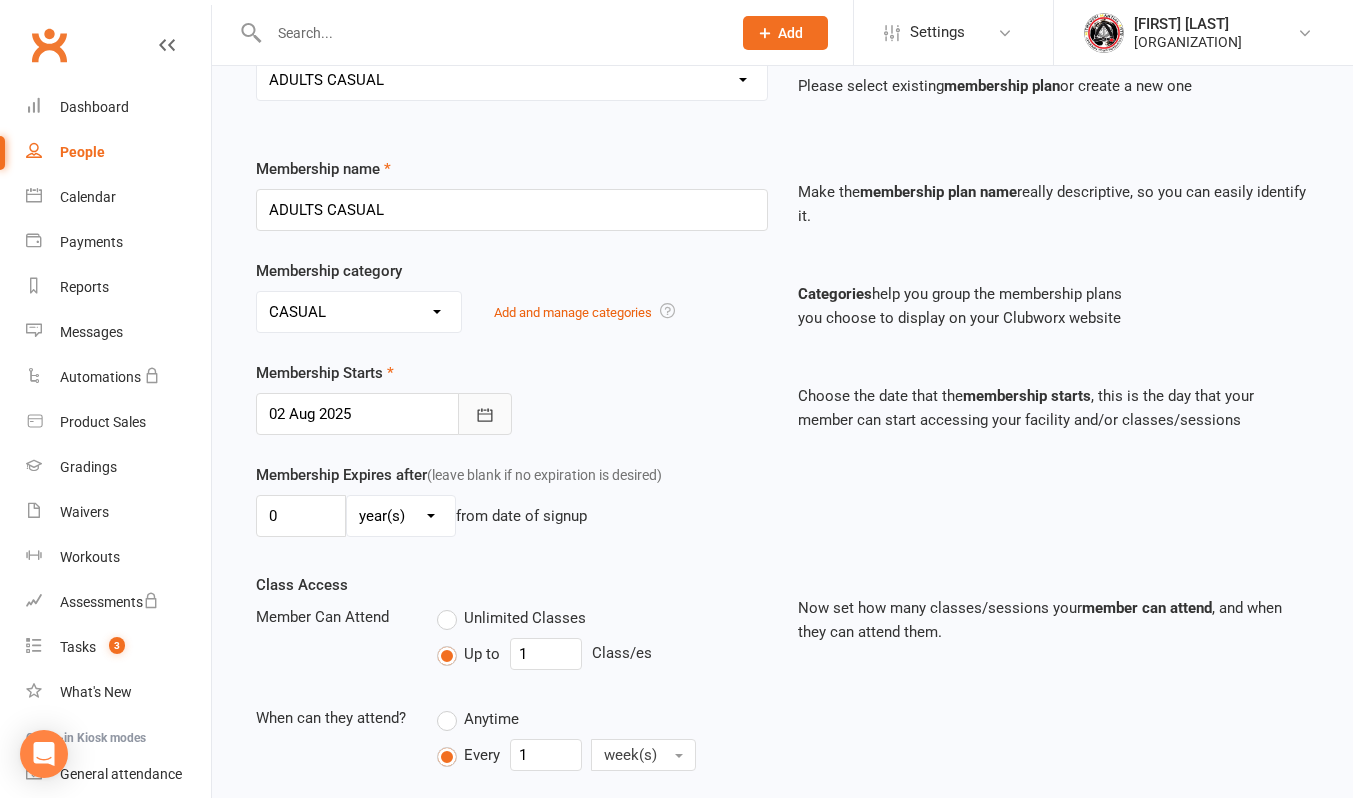 click 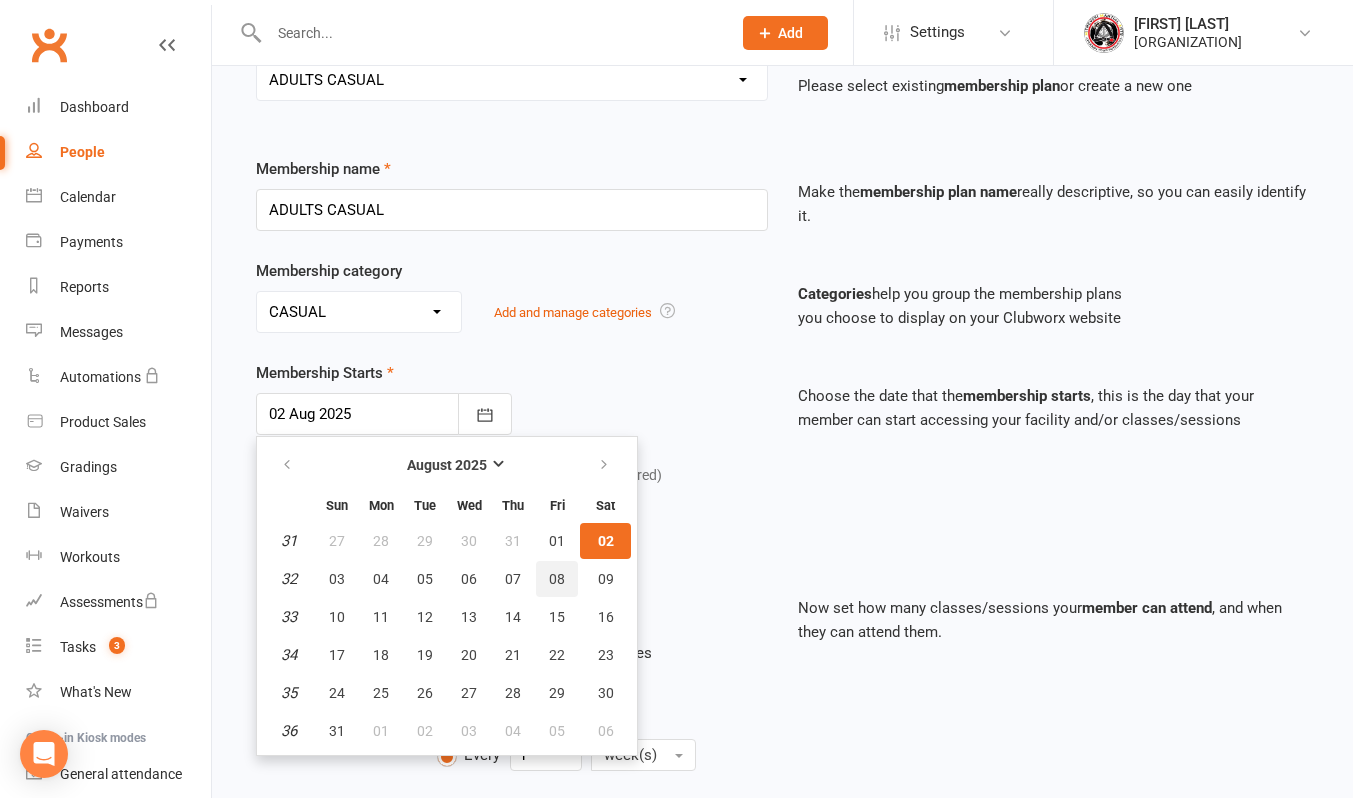 click on "08" at bounding box center [557, 579] 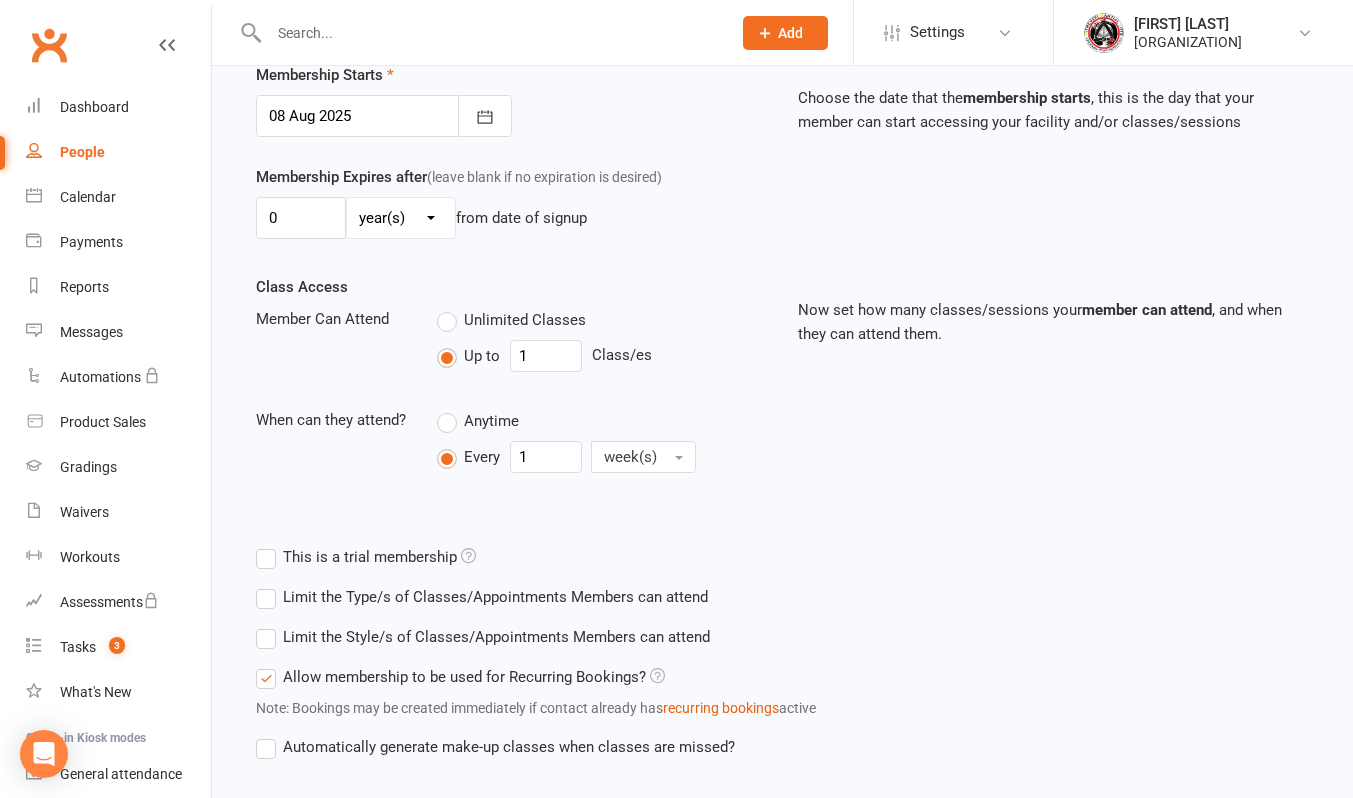 scroll, scrollTop: 500, scrollLeft: 0, axis: vertical 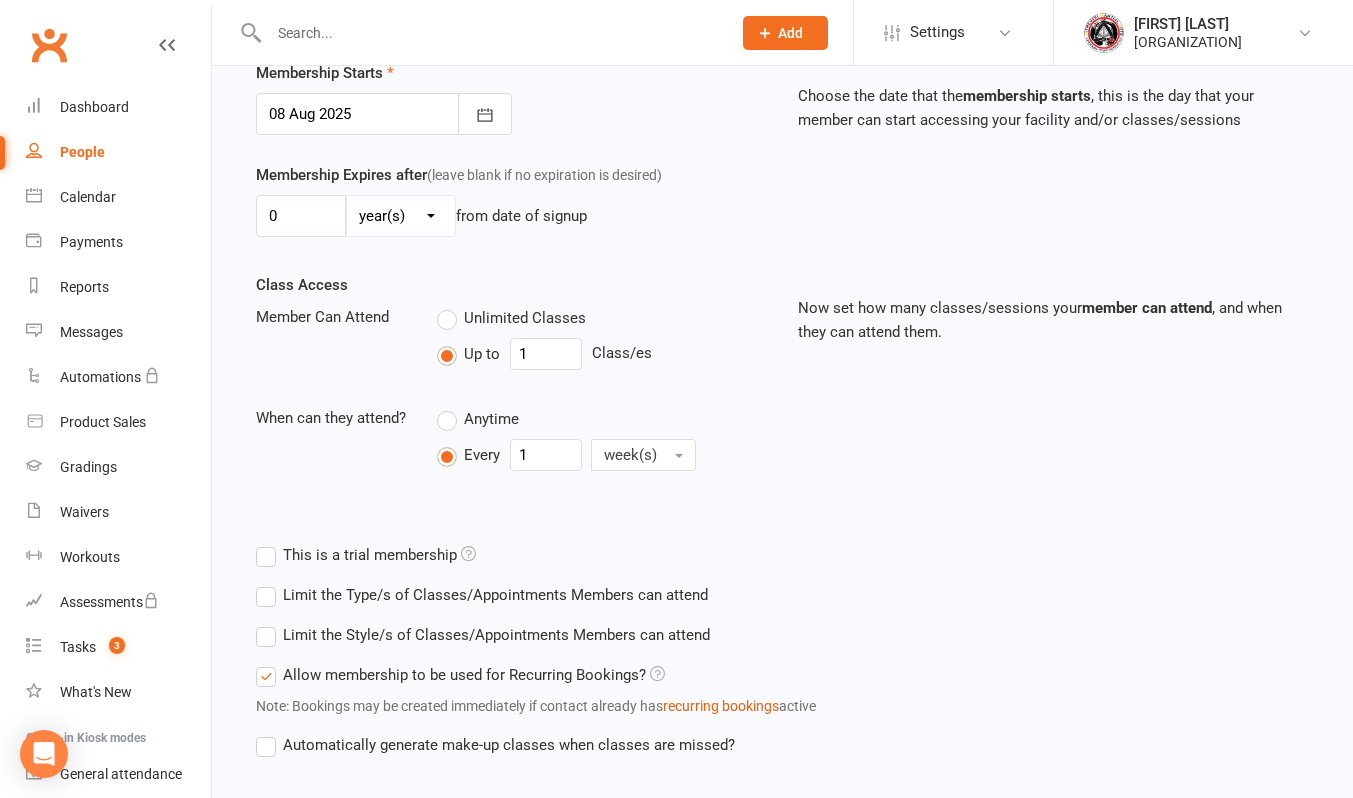 click on "Unlimited Classes" at bounding box center (511, 318) 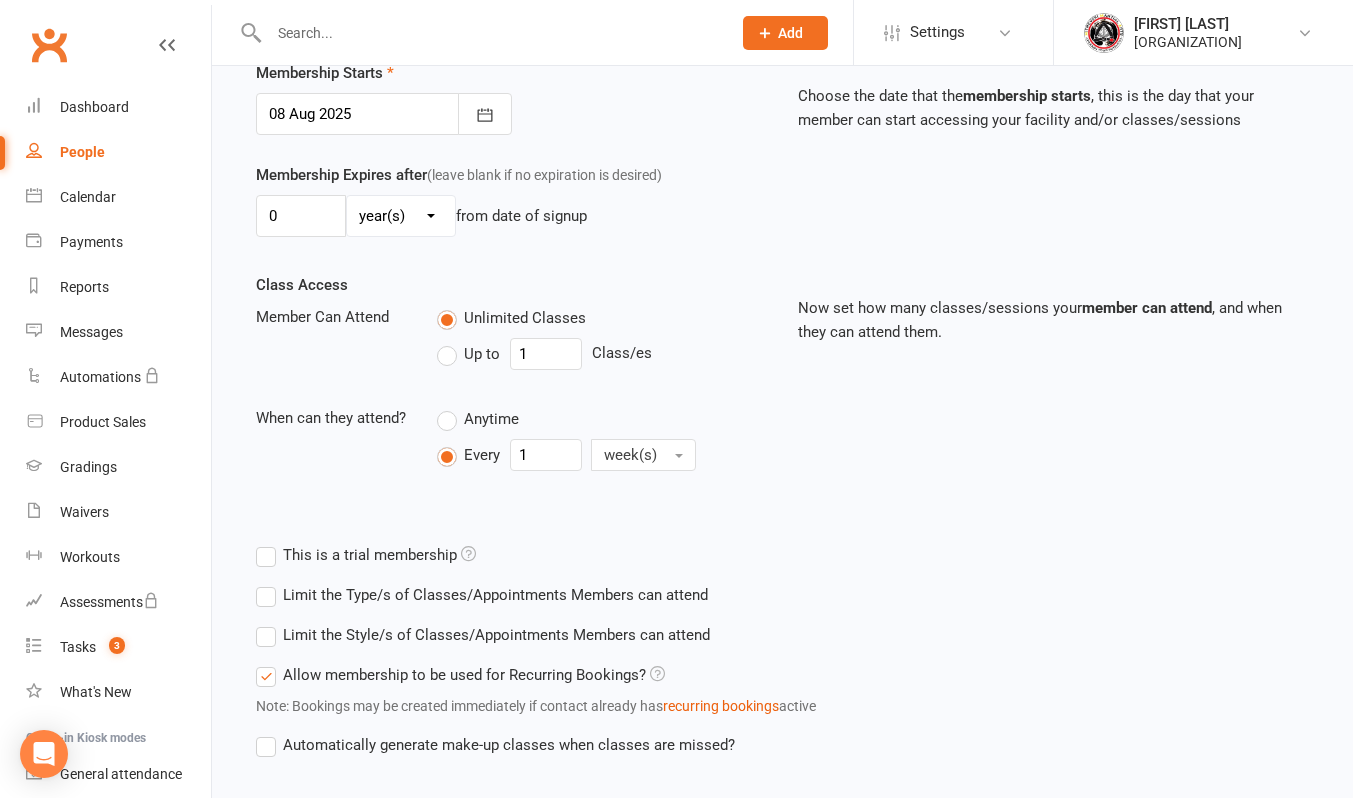 type on "0" 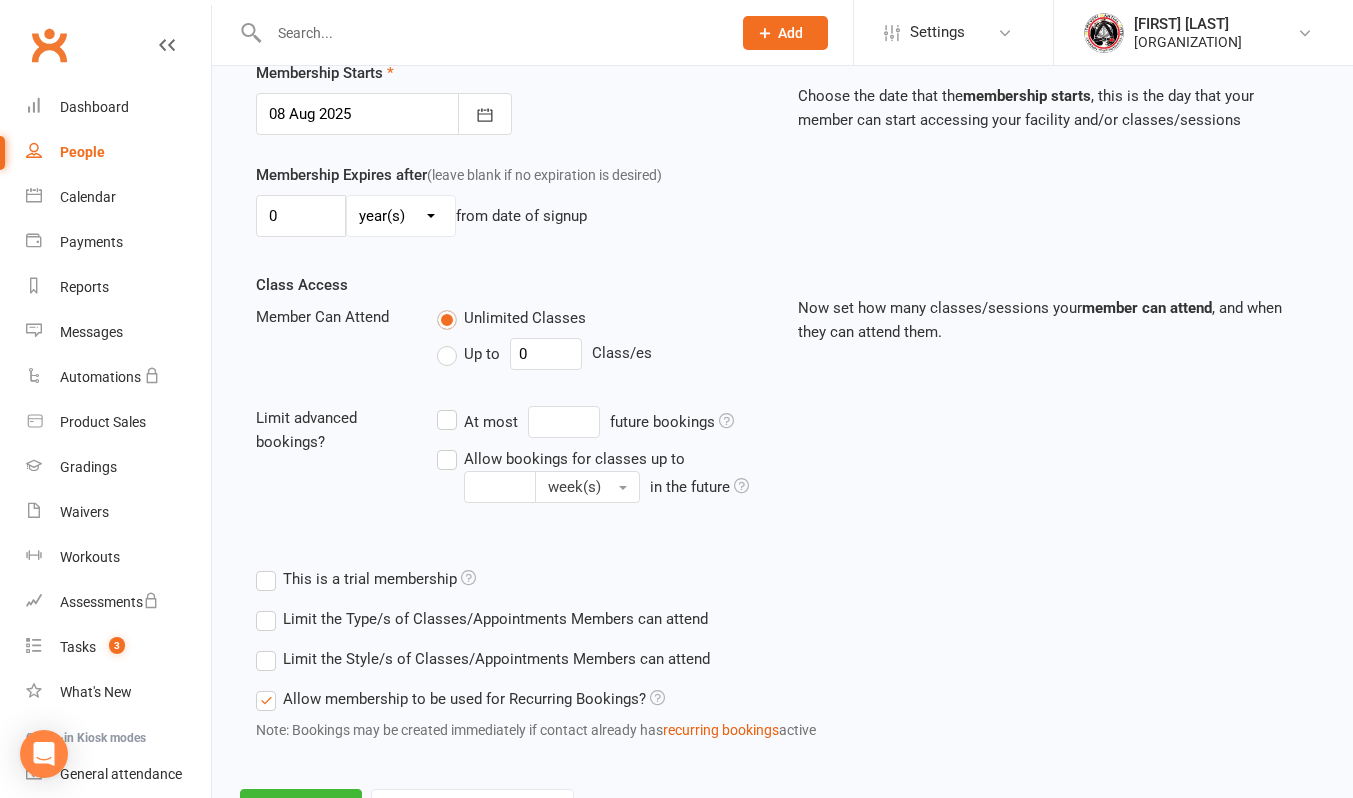 scroll, scrollTop: 590, scrollLeft: 0, axis: vertical 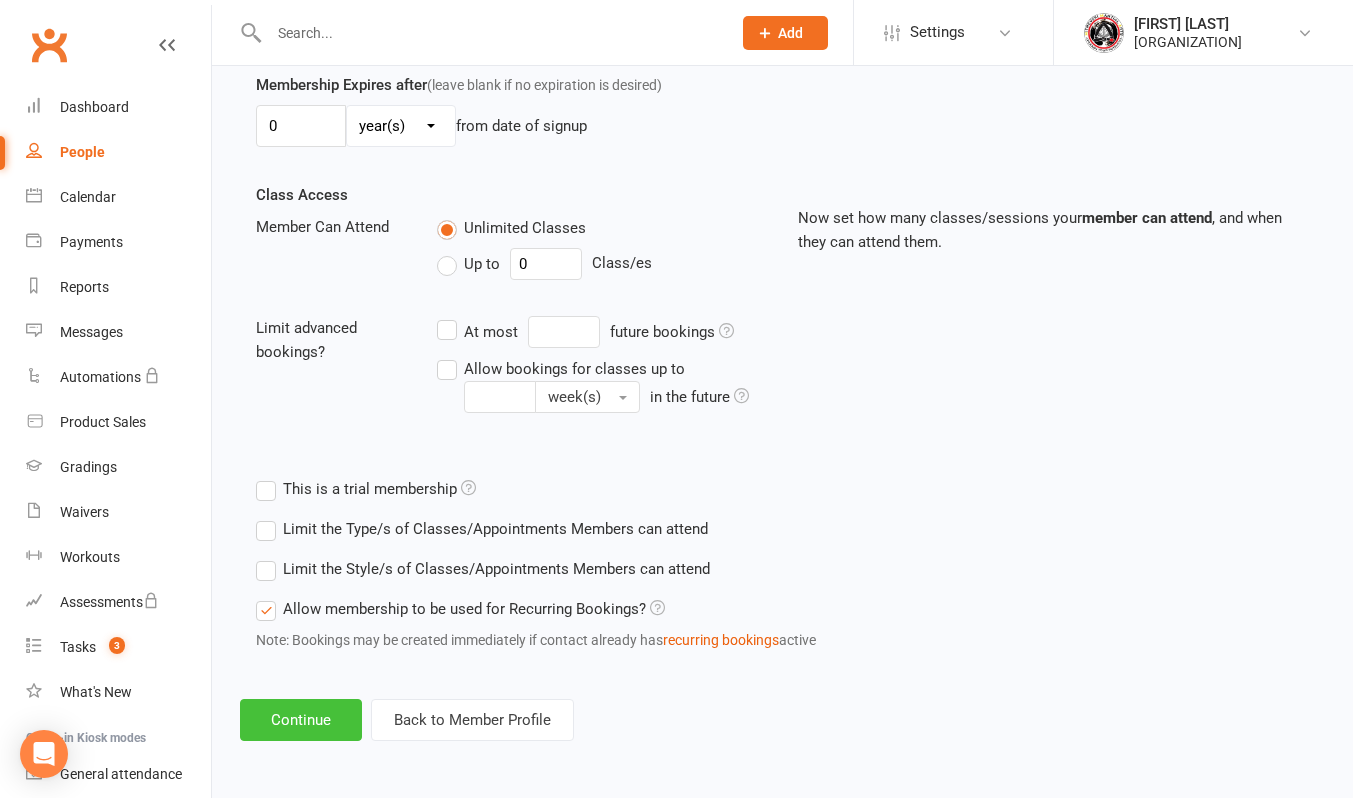 click on "Continue" at bounding box center (301, 720) 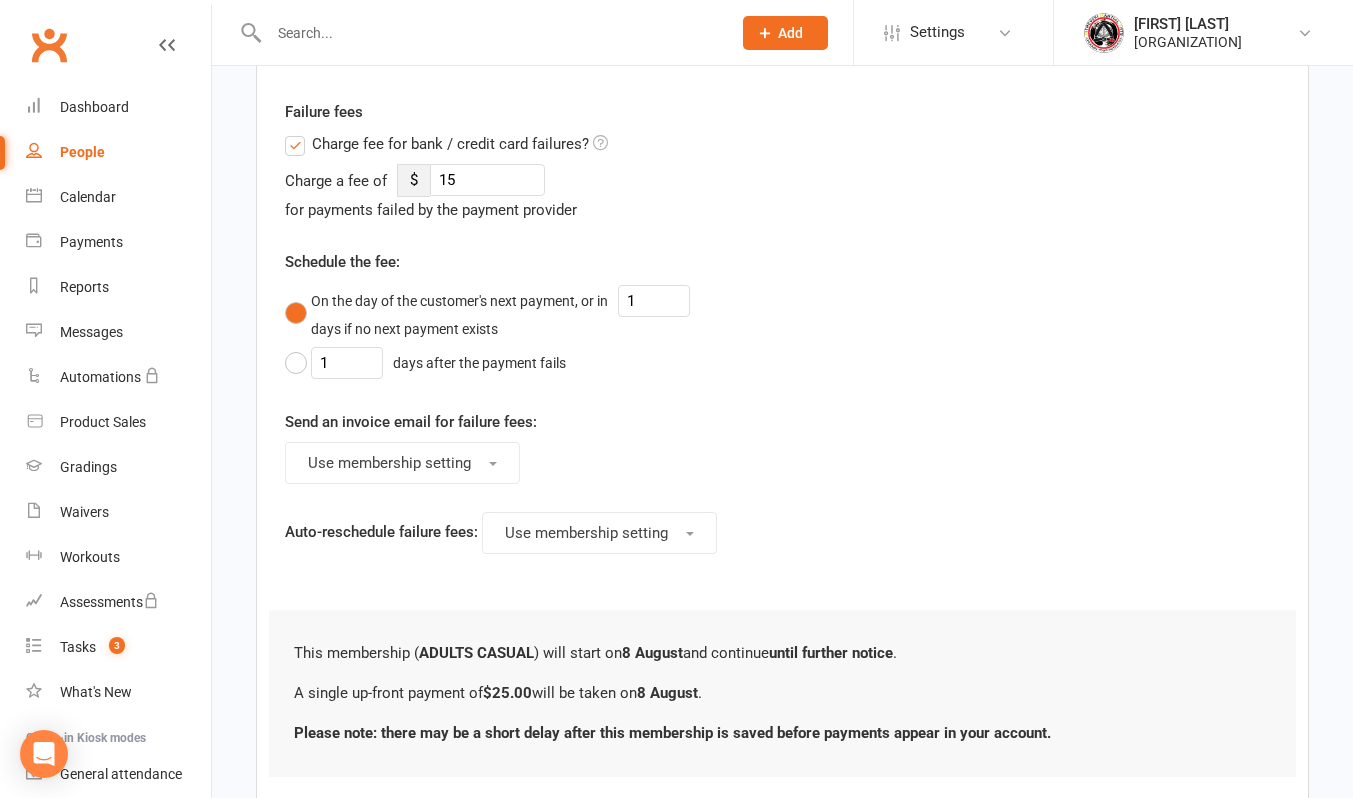 scroll, scrollTop: 0, scrollLeft: 0, axis: both 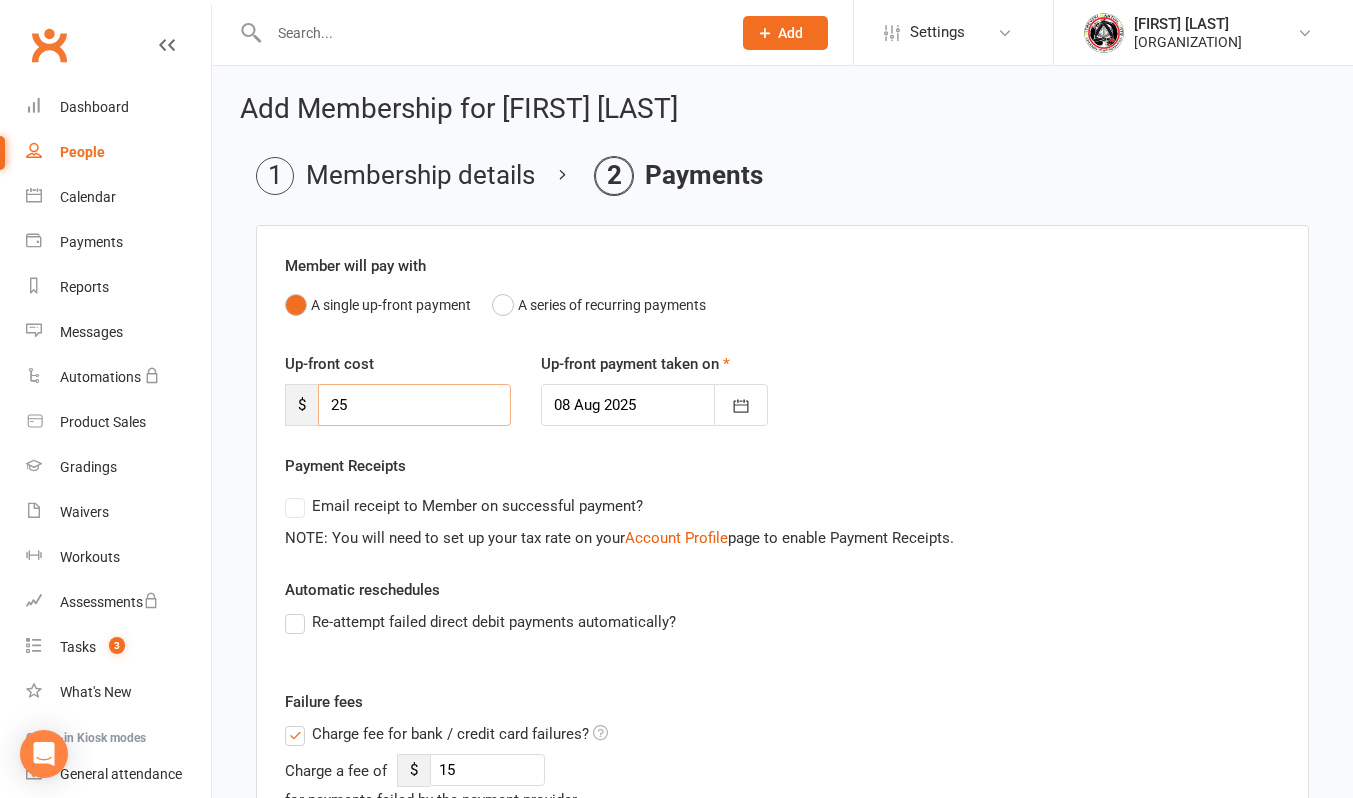 click on "25" at bounding box center (414, 405) 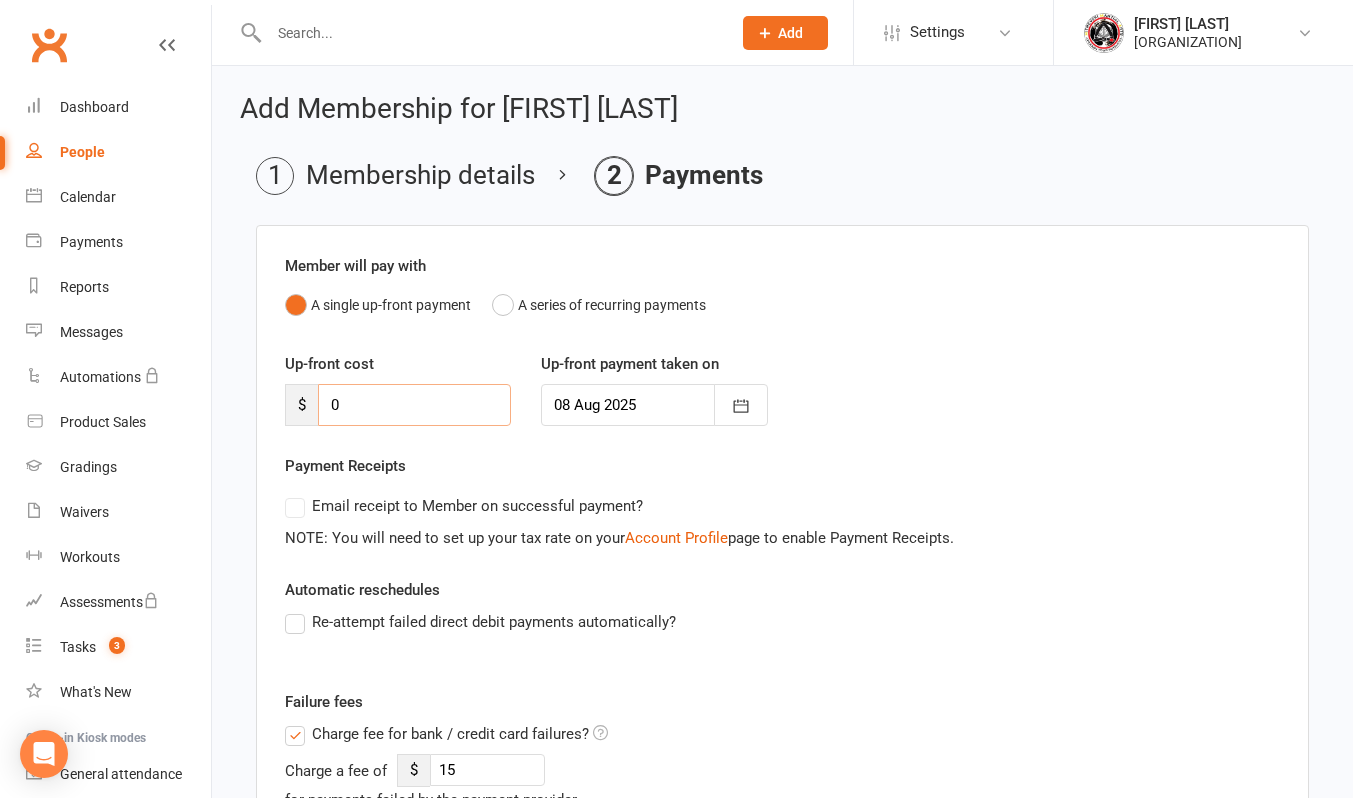 type on "0" 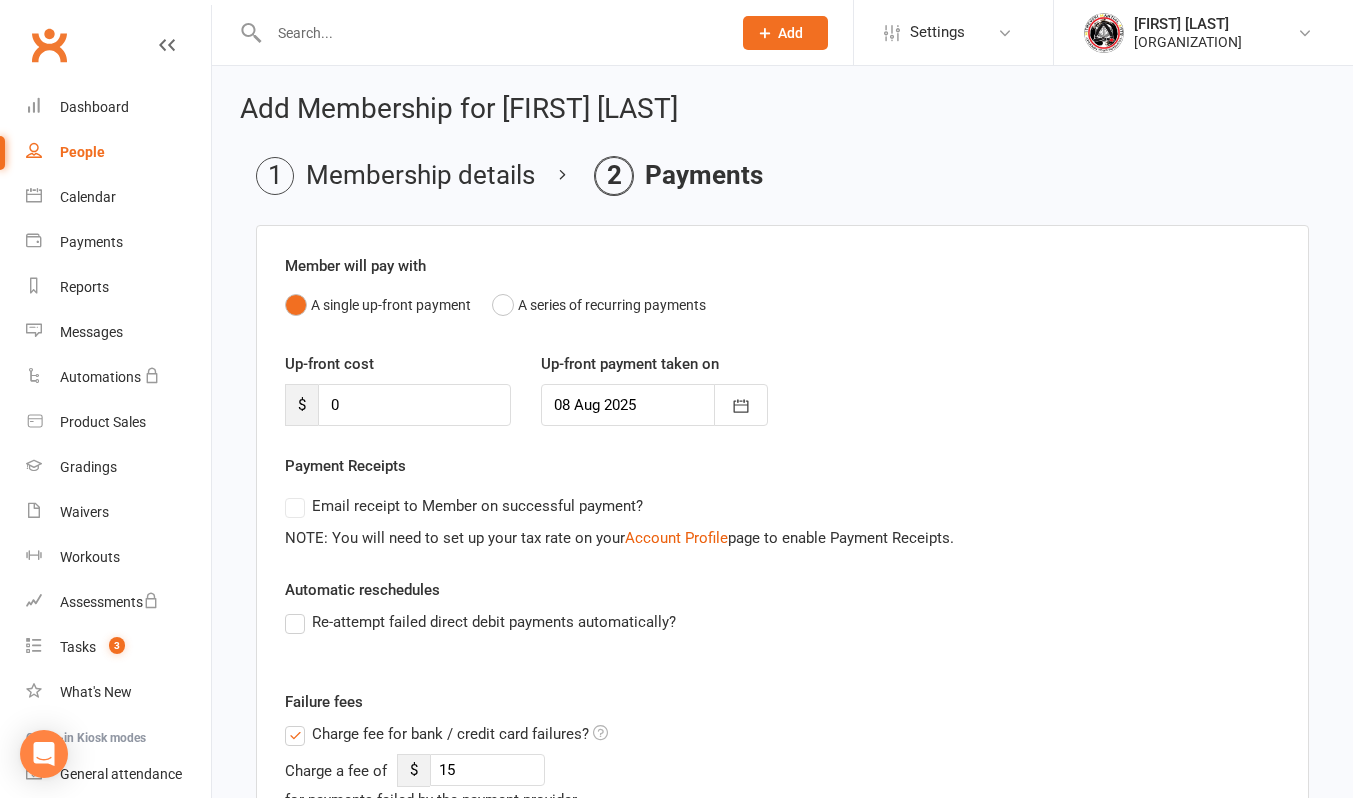 click on "Member will pay with A single up-front payment A series of recurring payments Up-front cost  [PRICE] Up-front payment taken on [DATE]
[MONTH] [YEAR]
Sun Mon Tue Wed Thu Fri Sat
31
27
28
29
30
31
01
02
32
03
04
05
06
07
08
09
33
10
11
12
13
14
15
16
34
17
18
19
20
21
22
23
35
24
25" at bounding box center (782, 770) 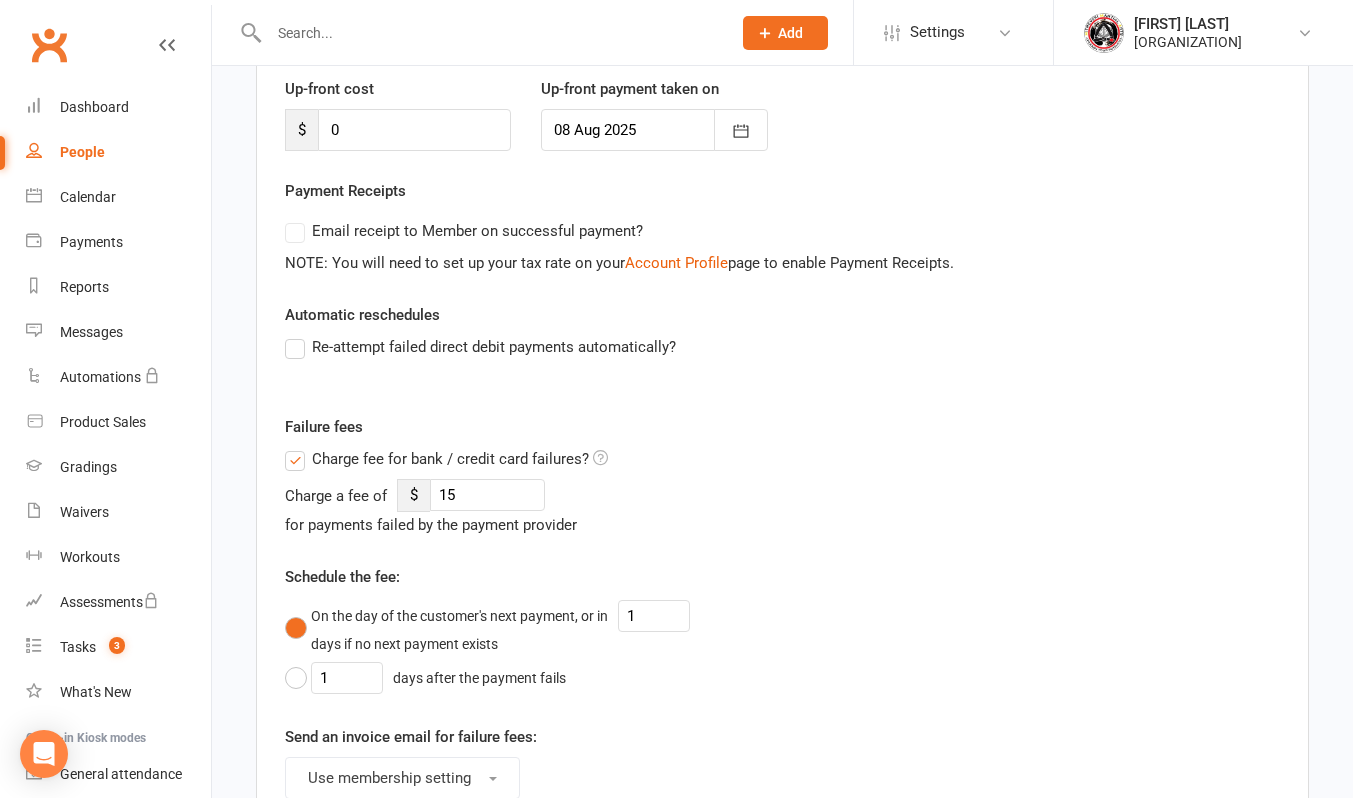 scroll, scrollTop: 400, scrollLeft: 0, axis: vertical 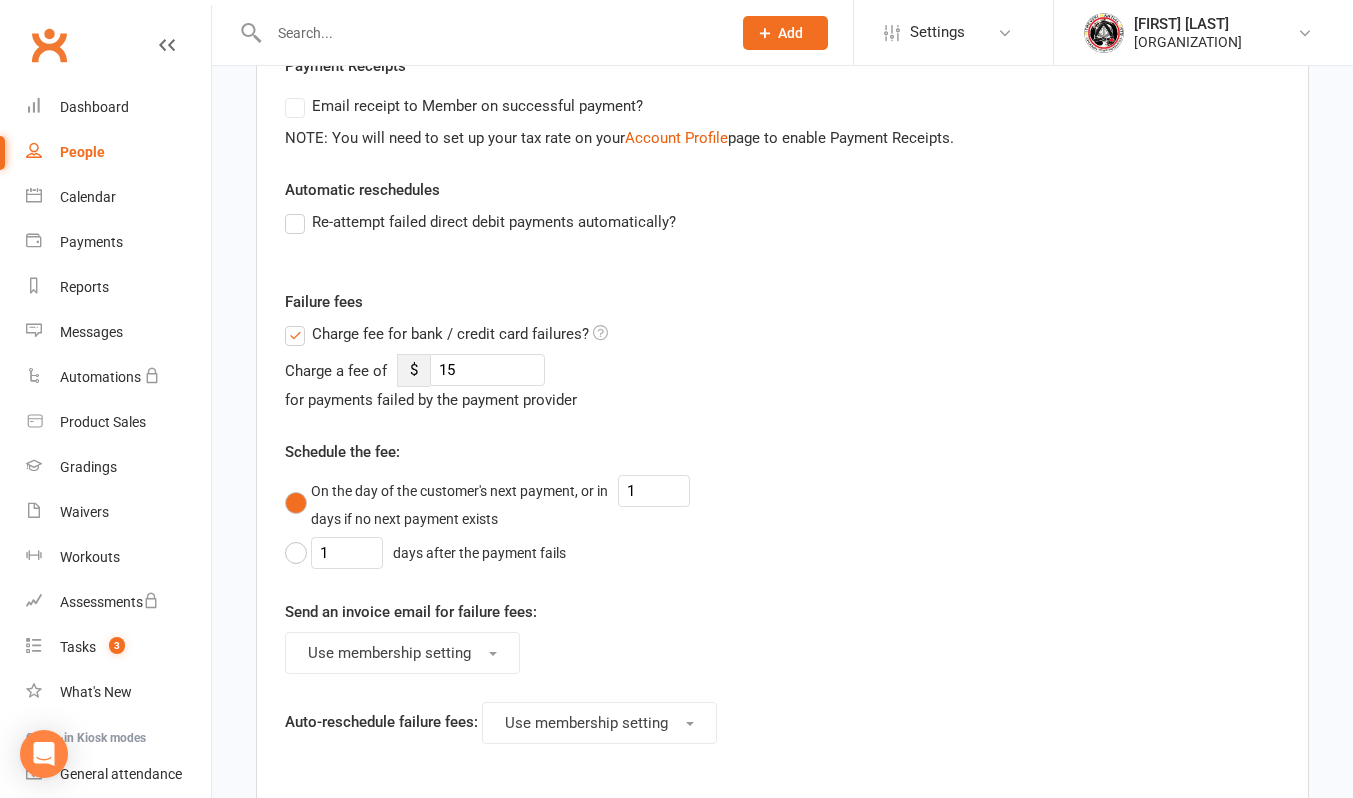 click on "Charge fee for bank / credit card failures?" at bounding box center (446, 334) 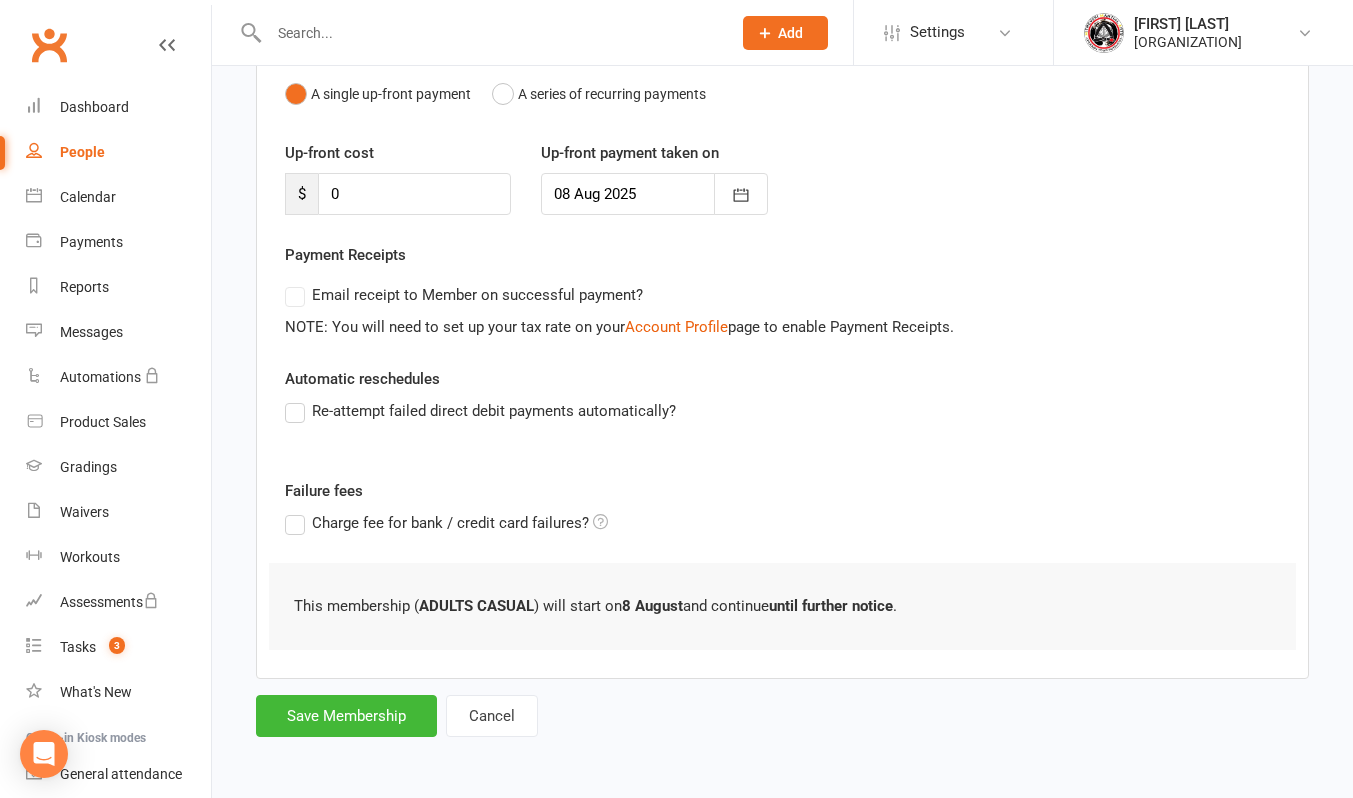 scroll, scrollTop: 211, scrollLeft: 0, axis: vertical 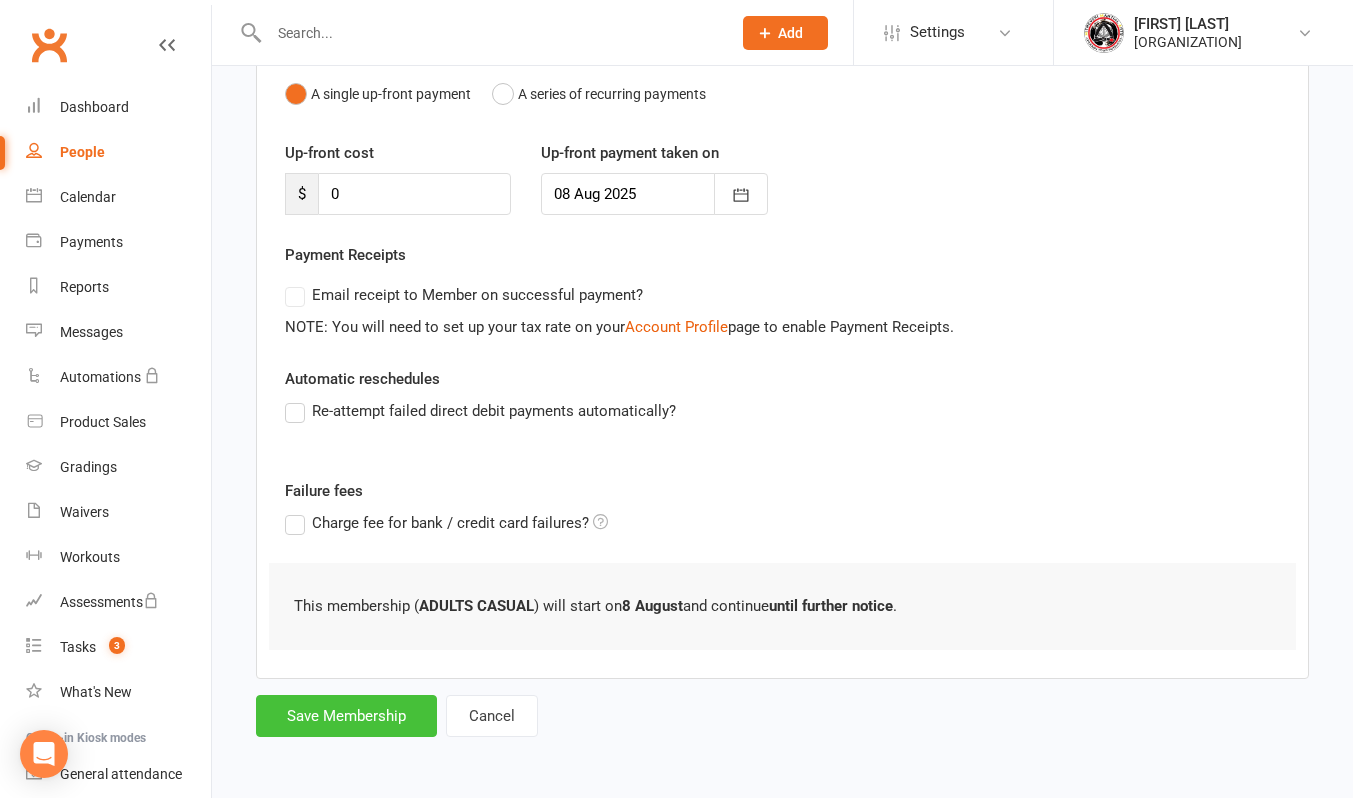click on "Save Membership" at bounding box center [346, 716] 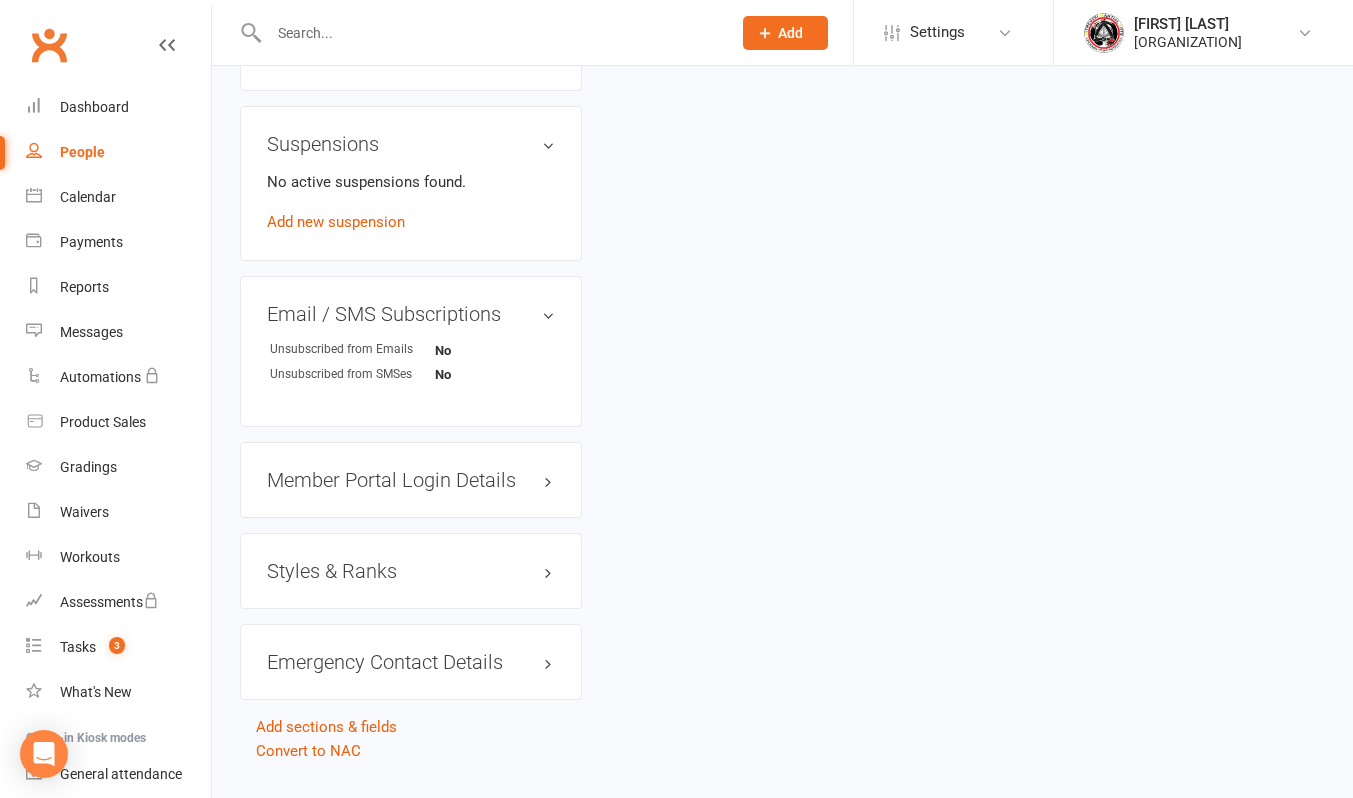 scroll, scrollTop: 1238, scrollLeft: 0, axis: vertical 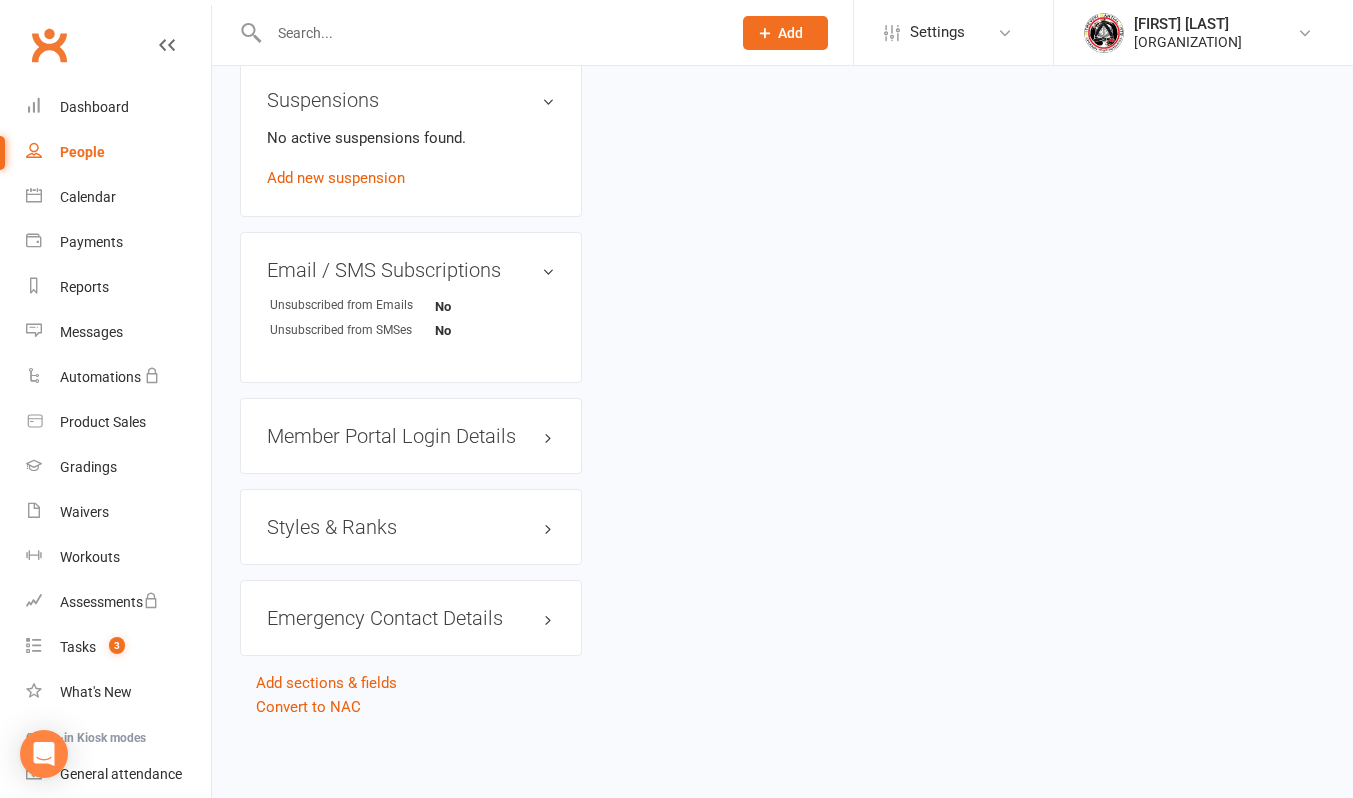 click on "Member Portal Login Details" at bounding box center (411, 436) 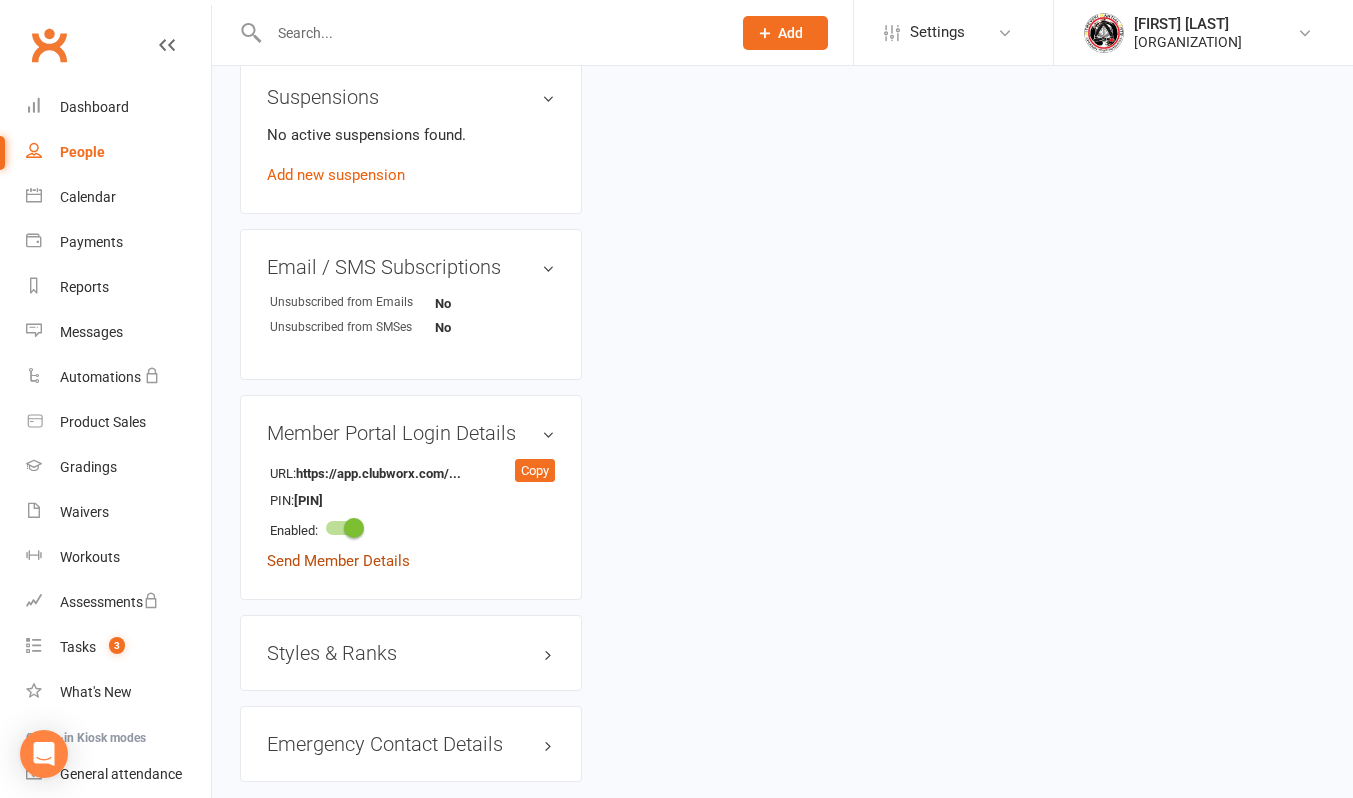 click on "Send Member Details" at bounding box center [338, 561] 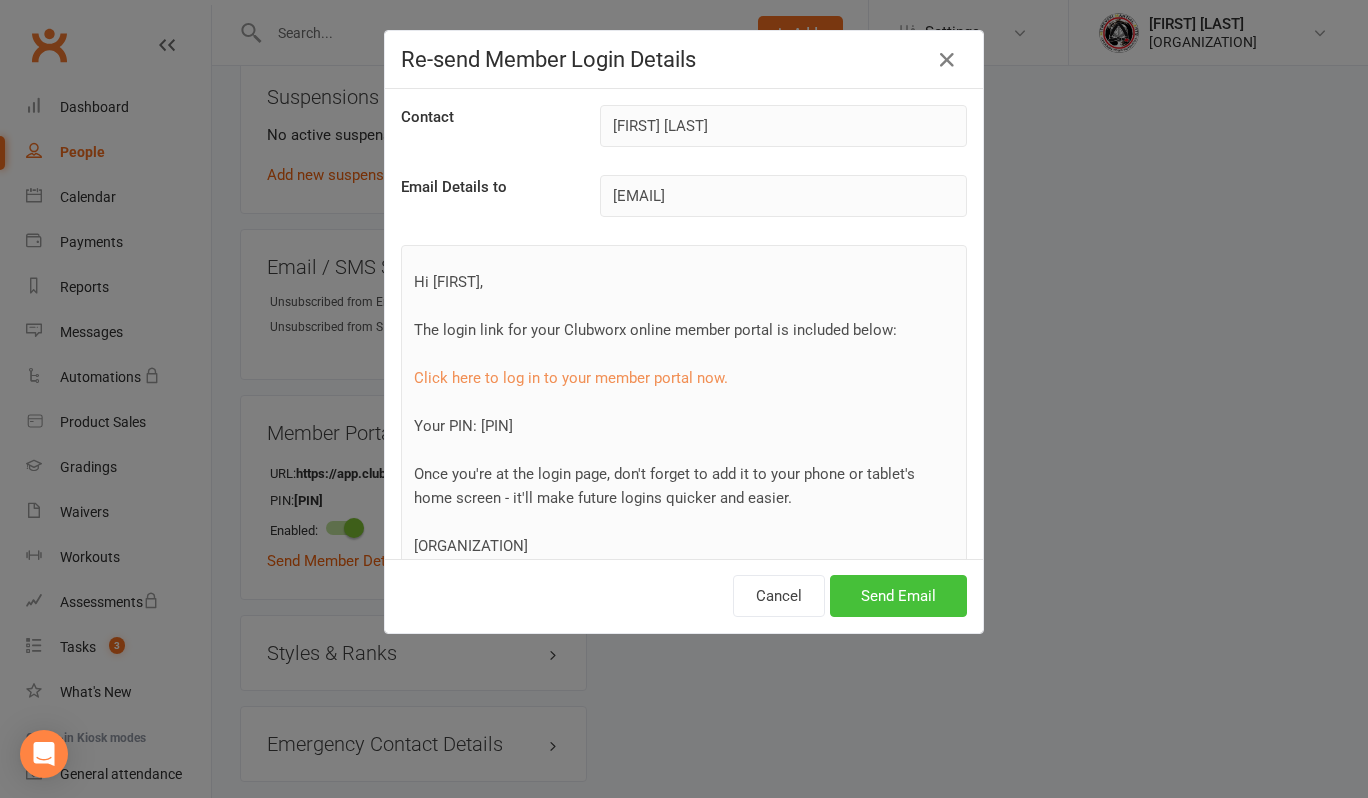 click on "Send Email" at bounding box center [898, 596] 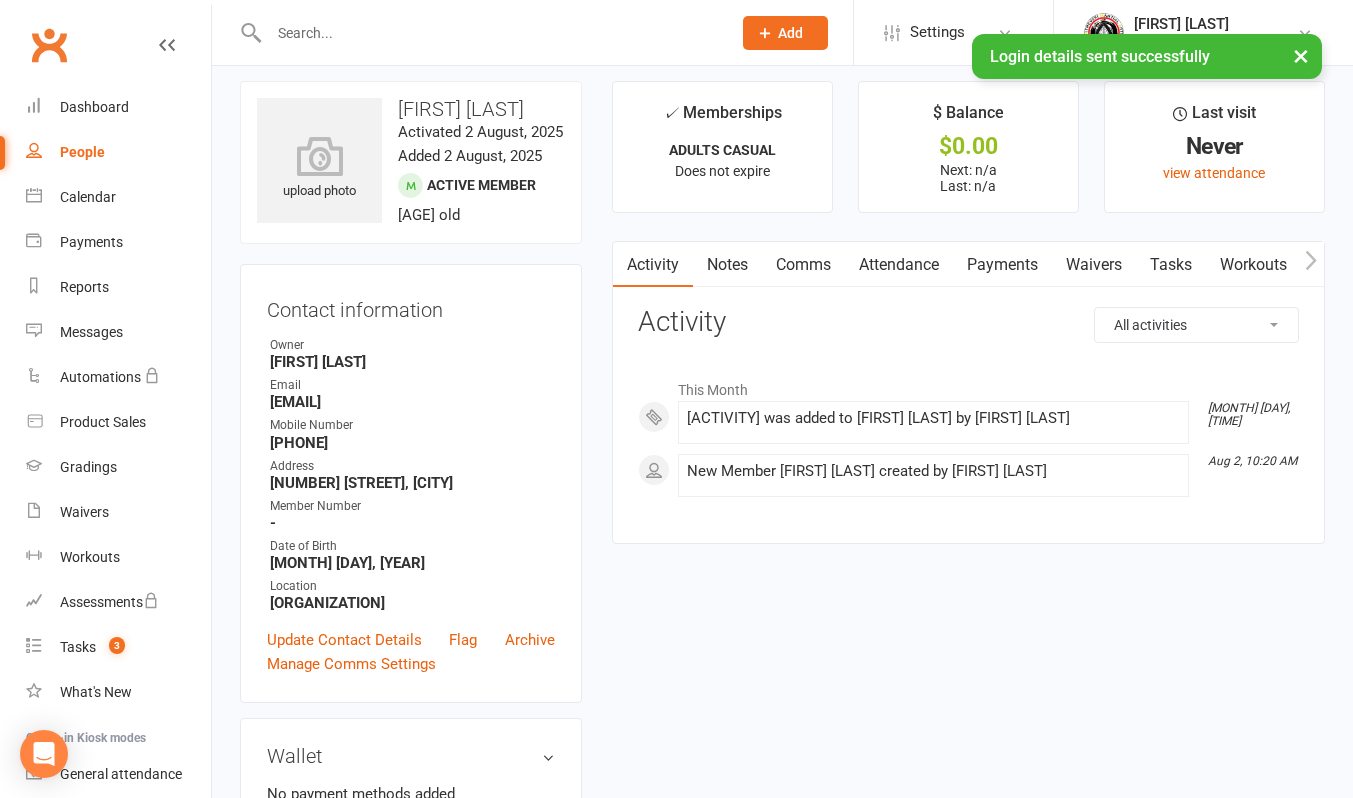 scroll, scrollTop: 0, scrollLeft: 0, axis: both 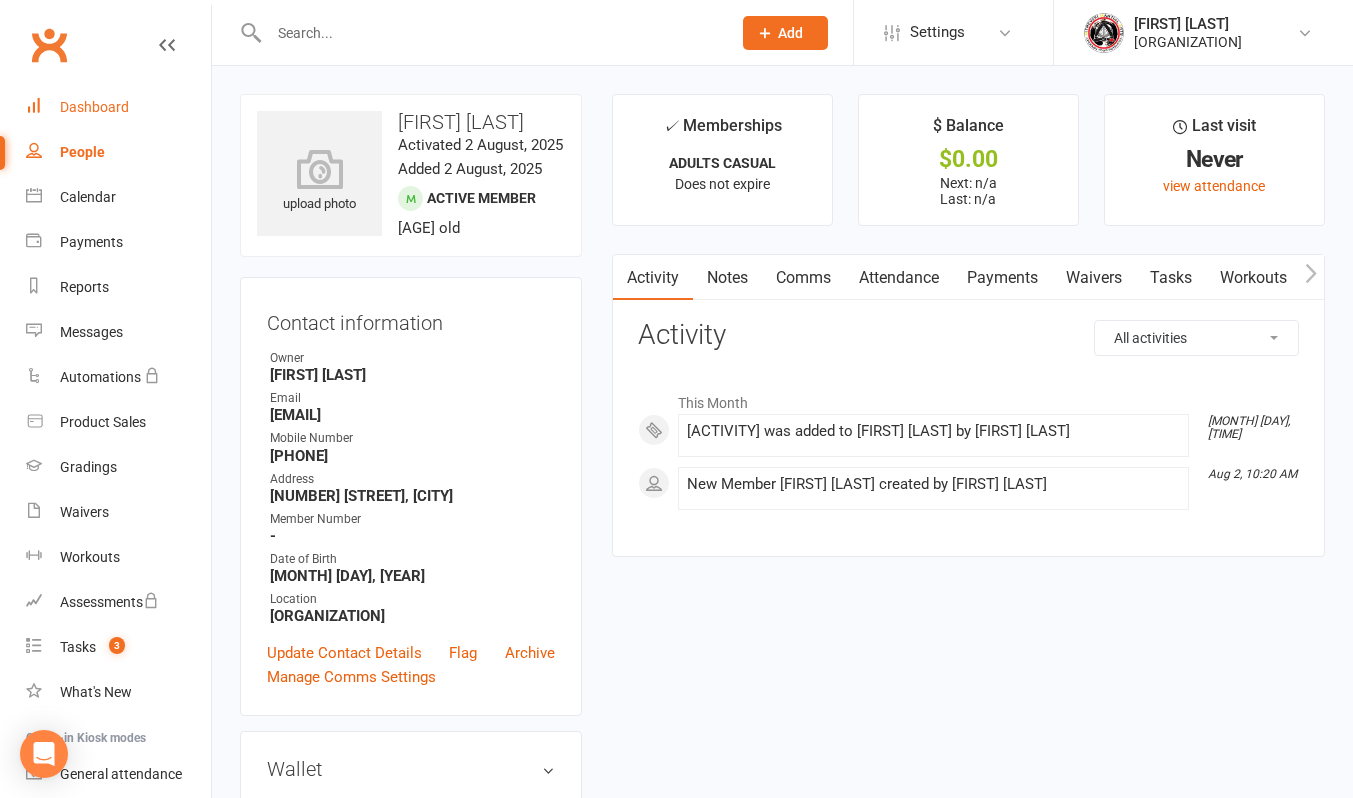 click on "Dashboard" at bounding box center [94, 107] 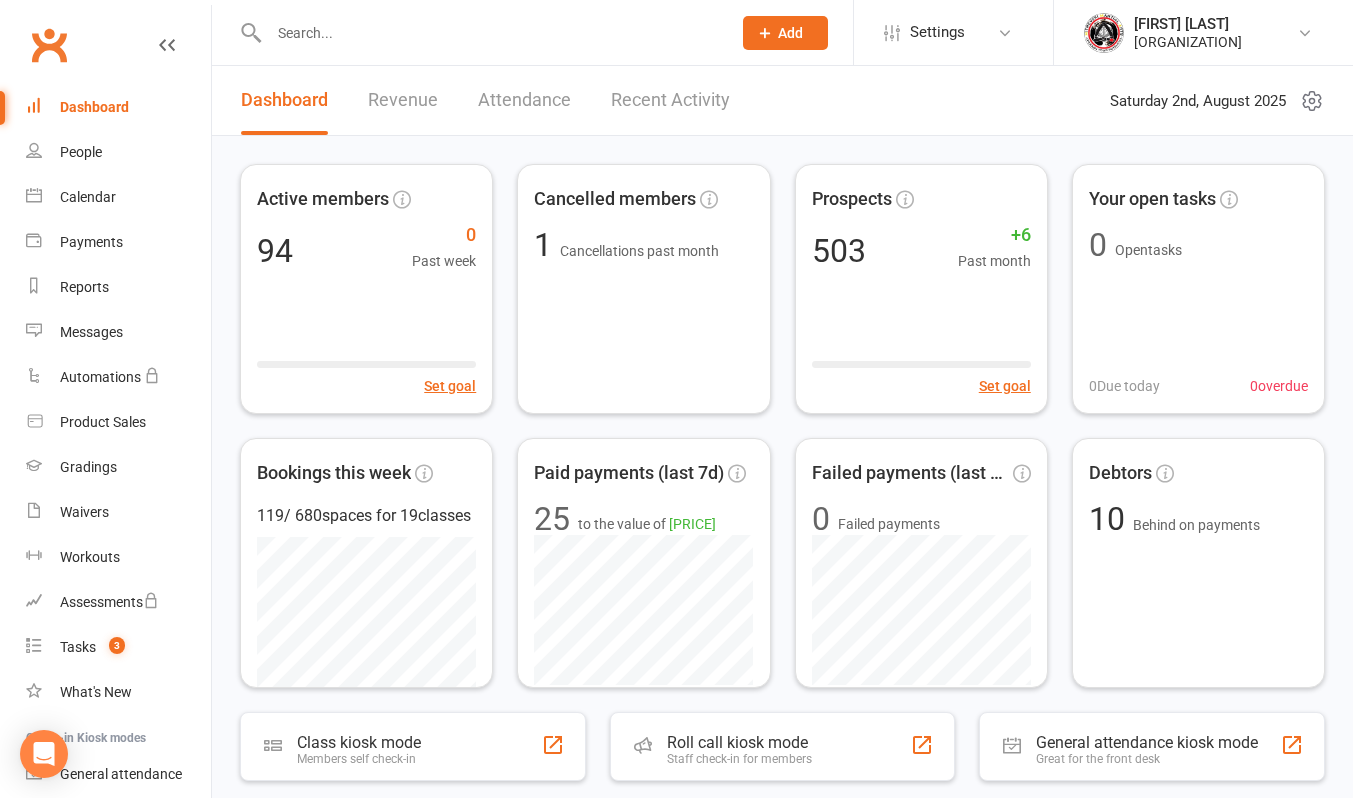 click on "Recent Activity" at bounding box center (670, 100) 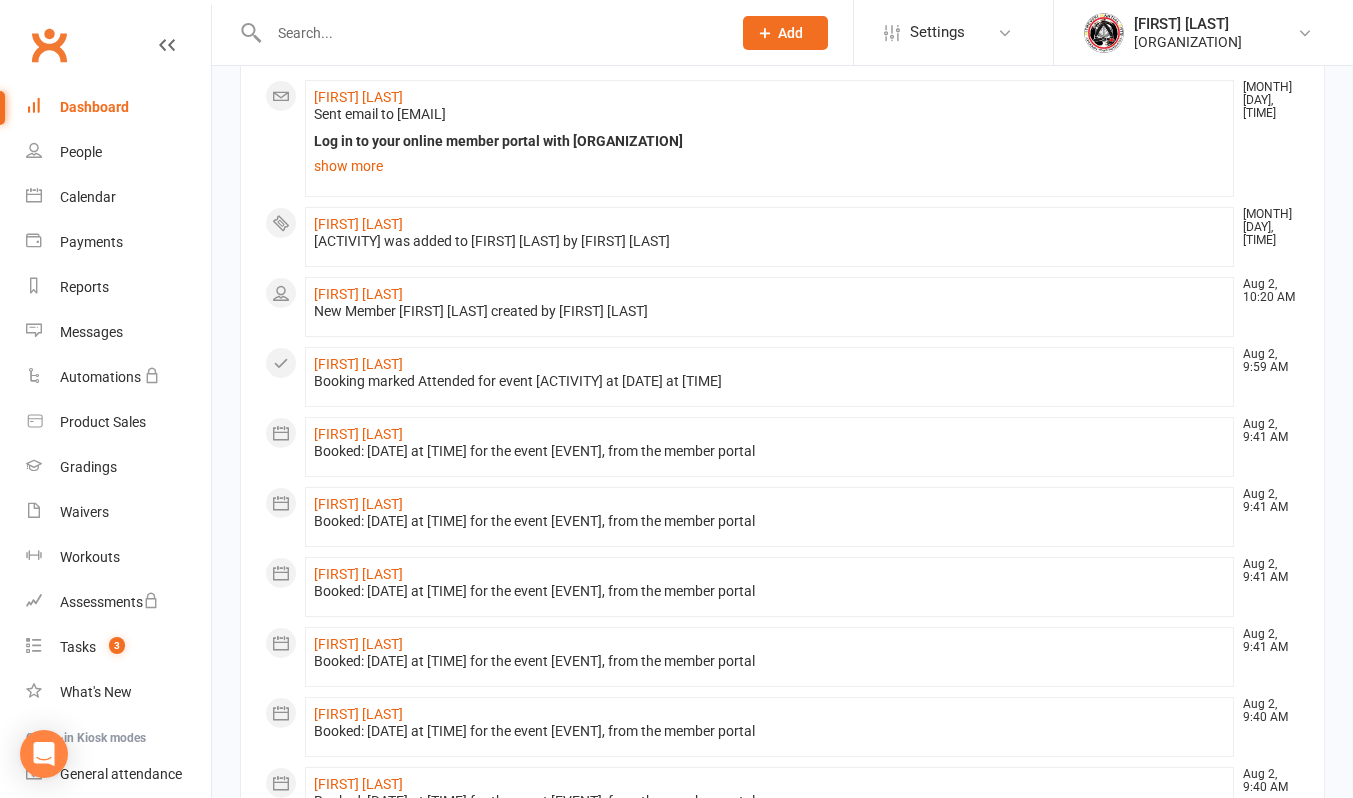 scroll, scrollTop: 200, scrollLeft: 0, axis: vertical 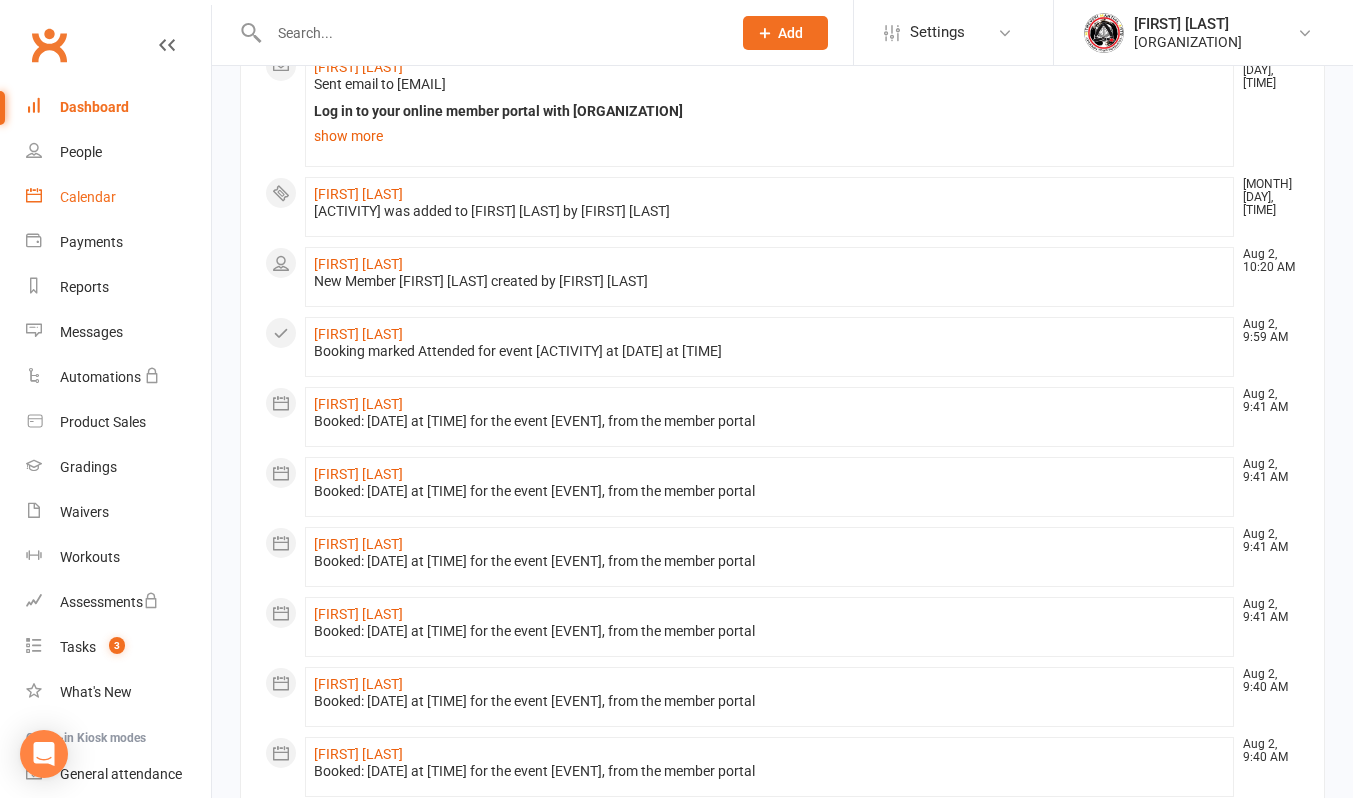 click on "Calendar" at bounding box center [88, 197] 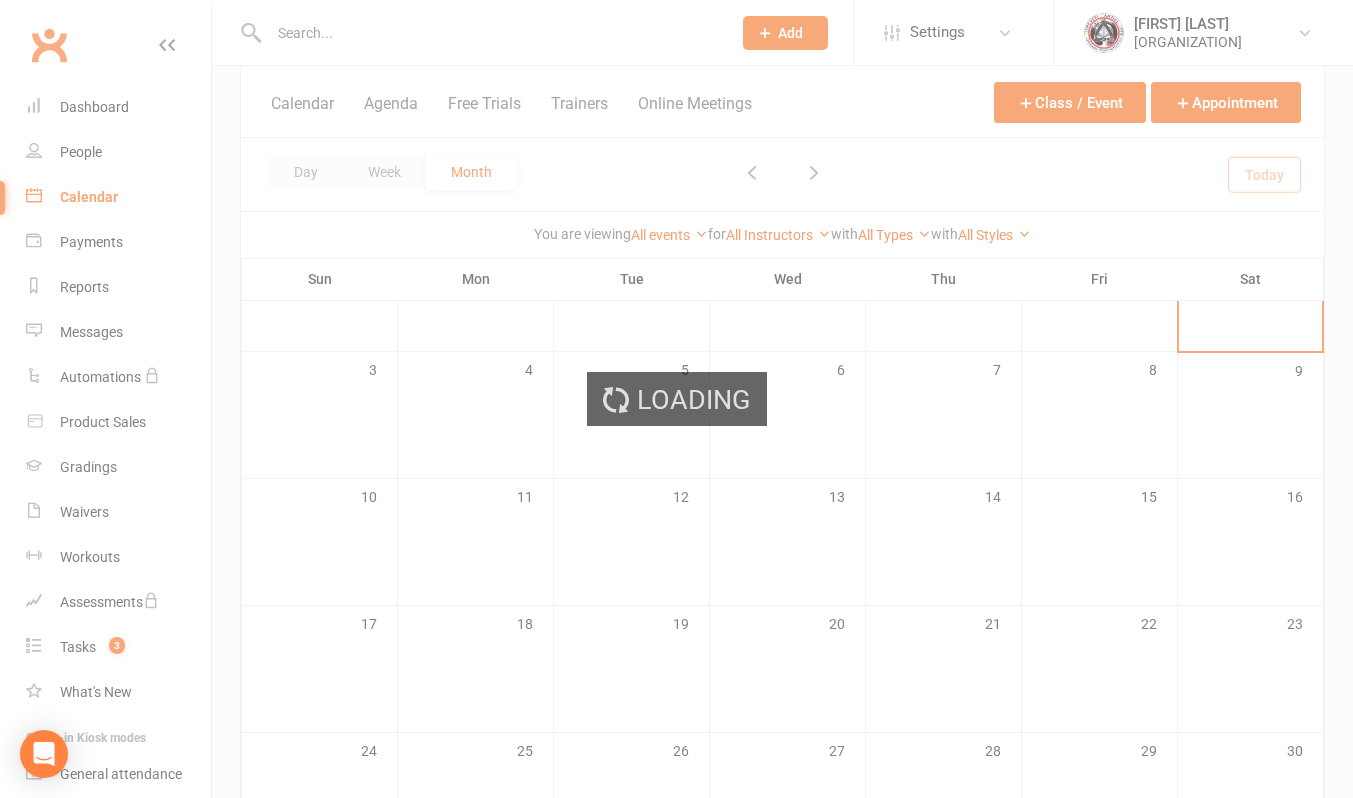 scroll, scrollTop: 0, scrollLeft: 0, axis: both 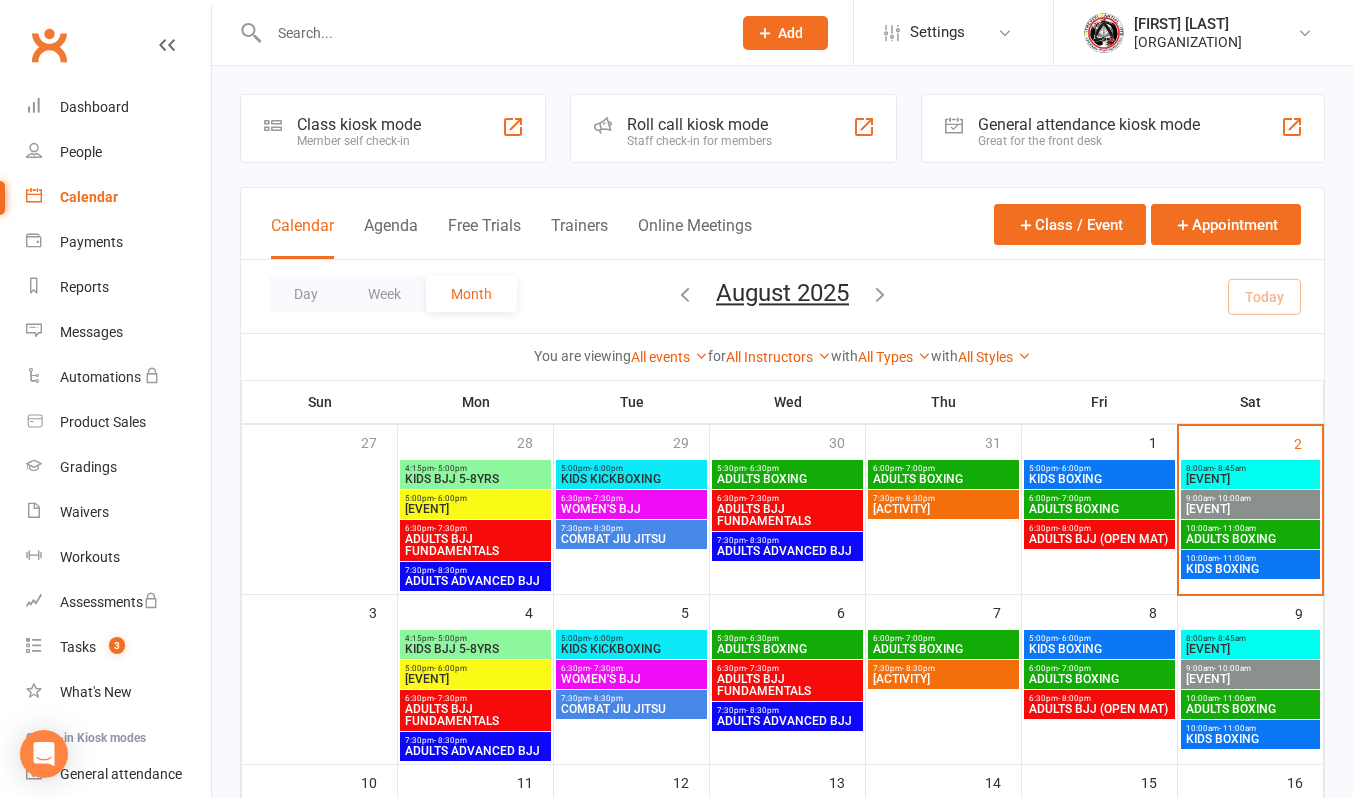 click on "ADULTS BOXING" at bounding box center [1251, 539] 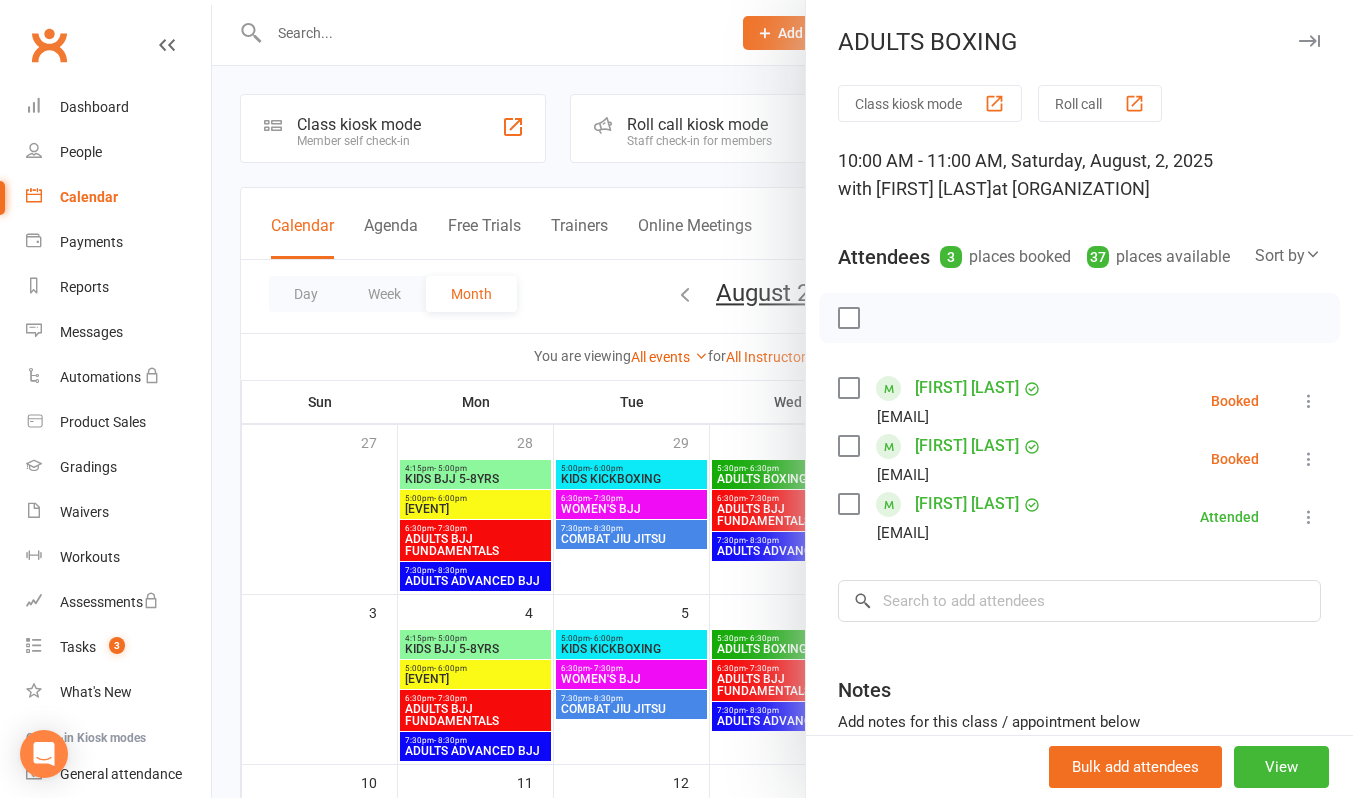 click at bounding box center [1309, 459] 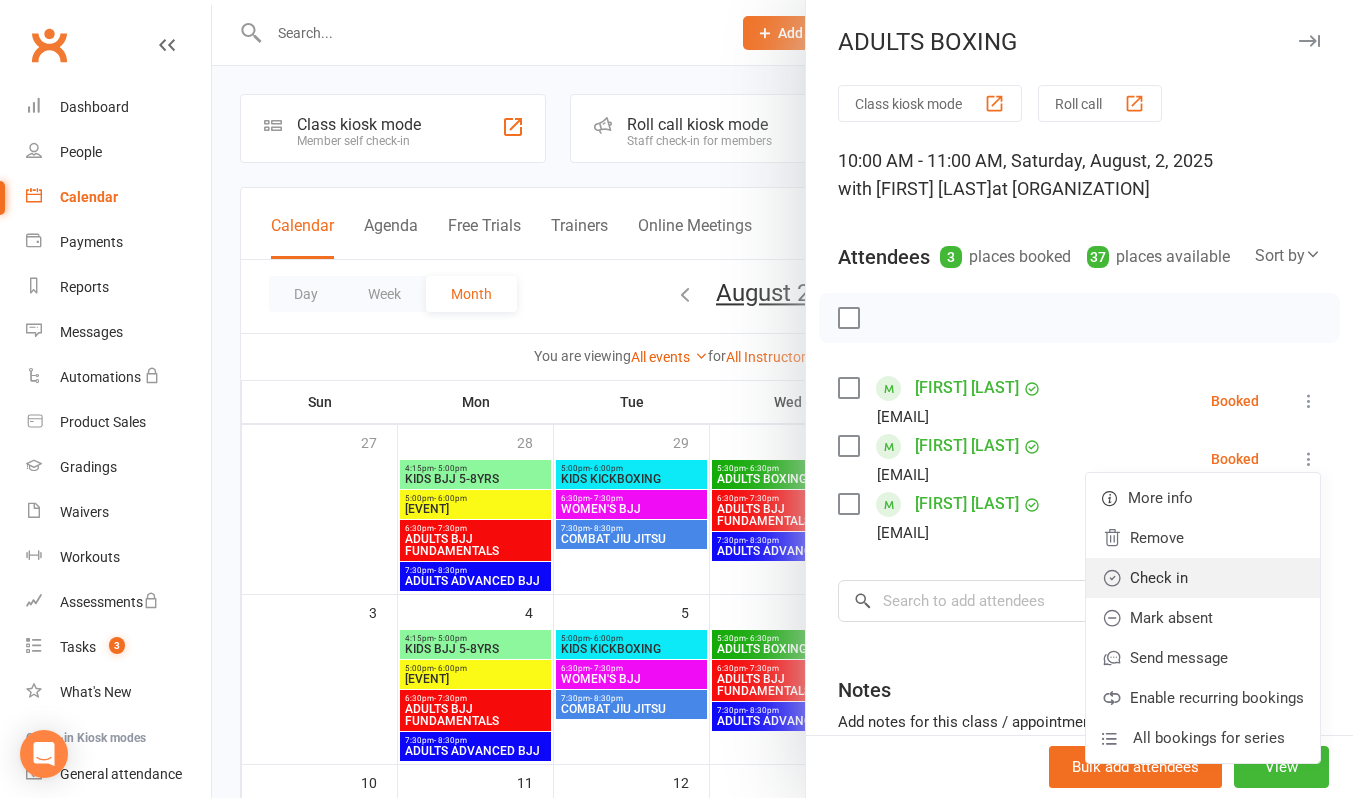 click on "Check in" at bounding box center (1203, 578) 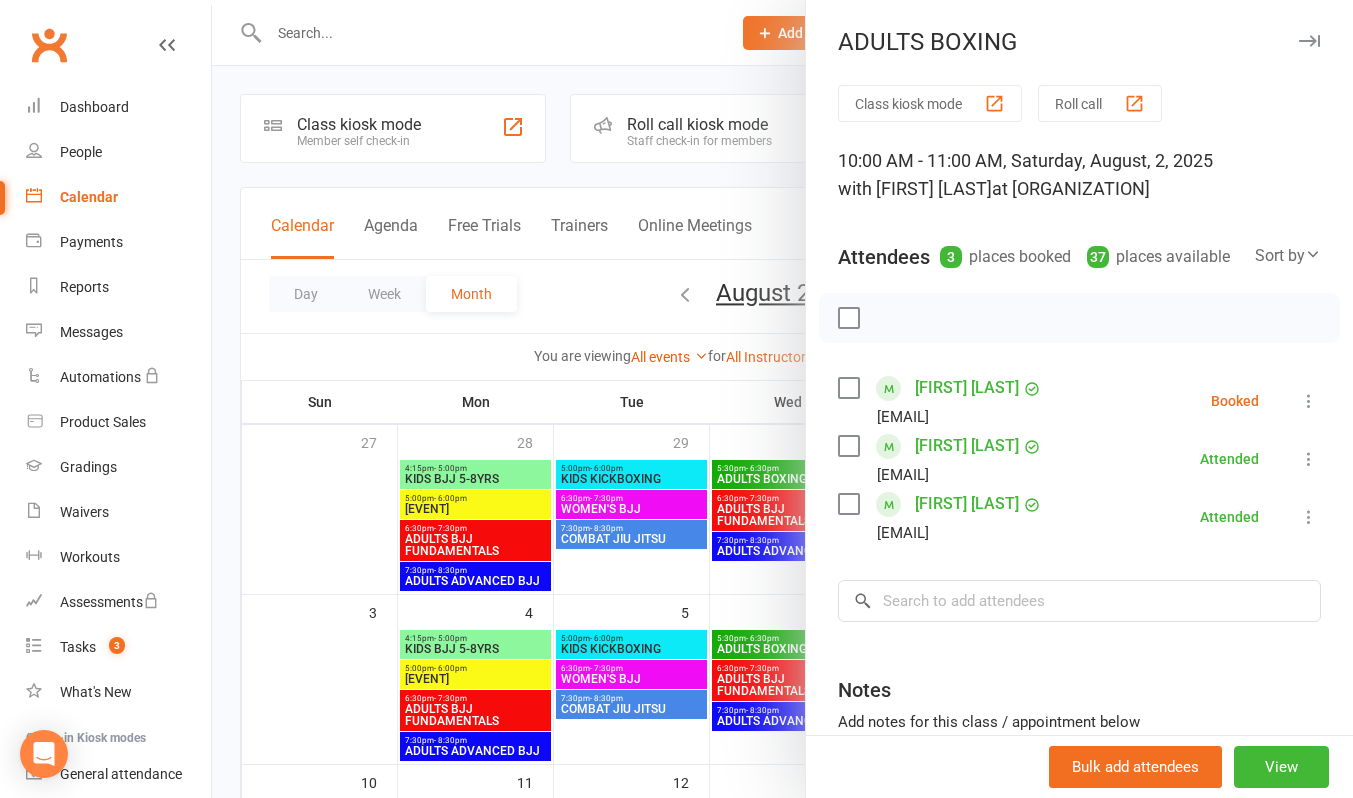 click at bounding box center [1309, 401] 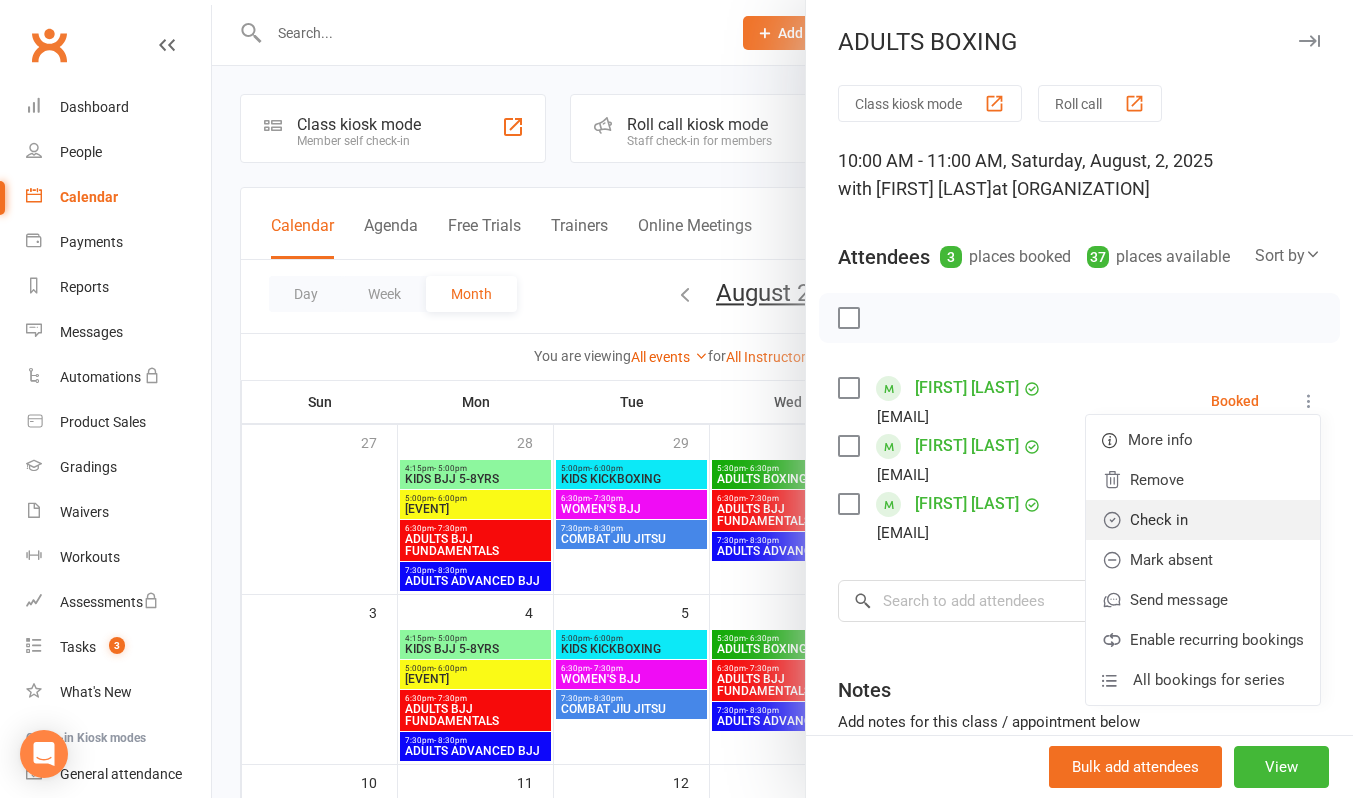 click on "Check in" at bounding box center [1203, 520] 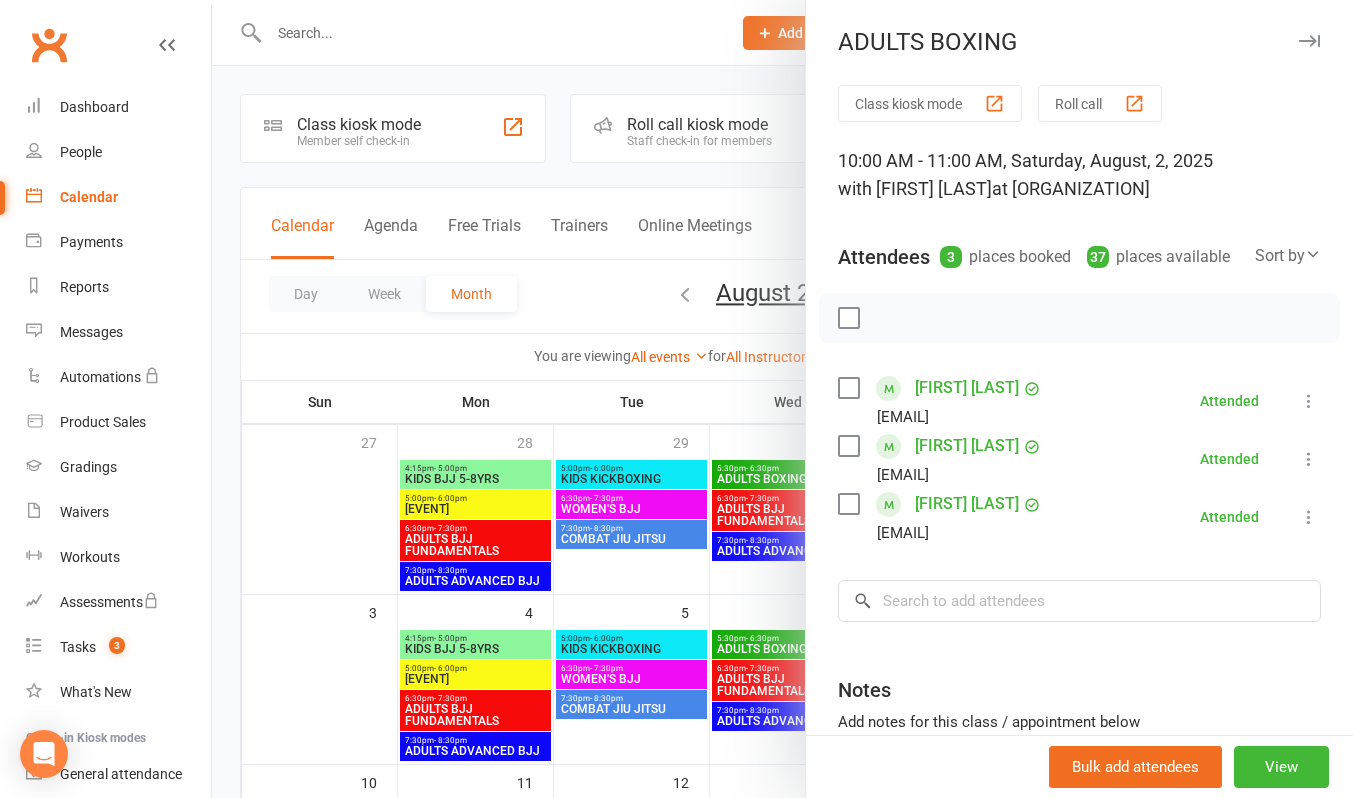 click at bounding box center (782, 399) 